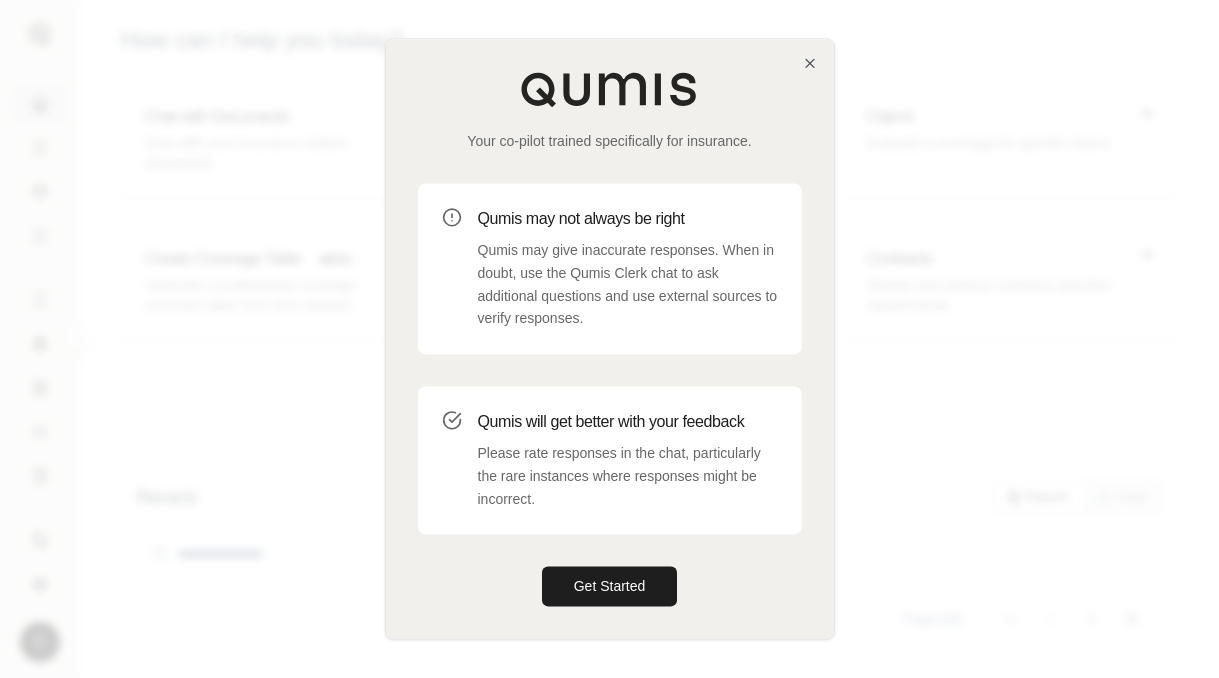 scroll, scrollTop: 0, scrollLeft: 0, axis: both 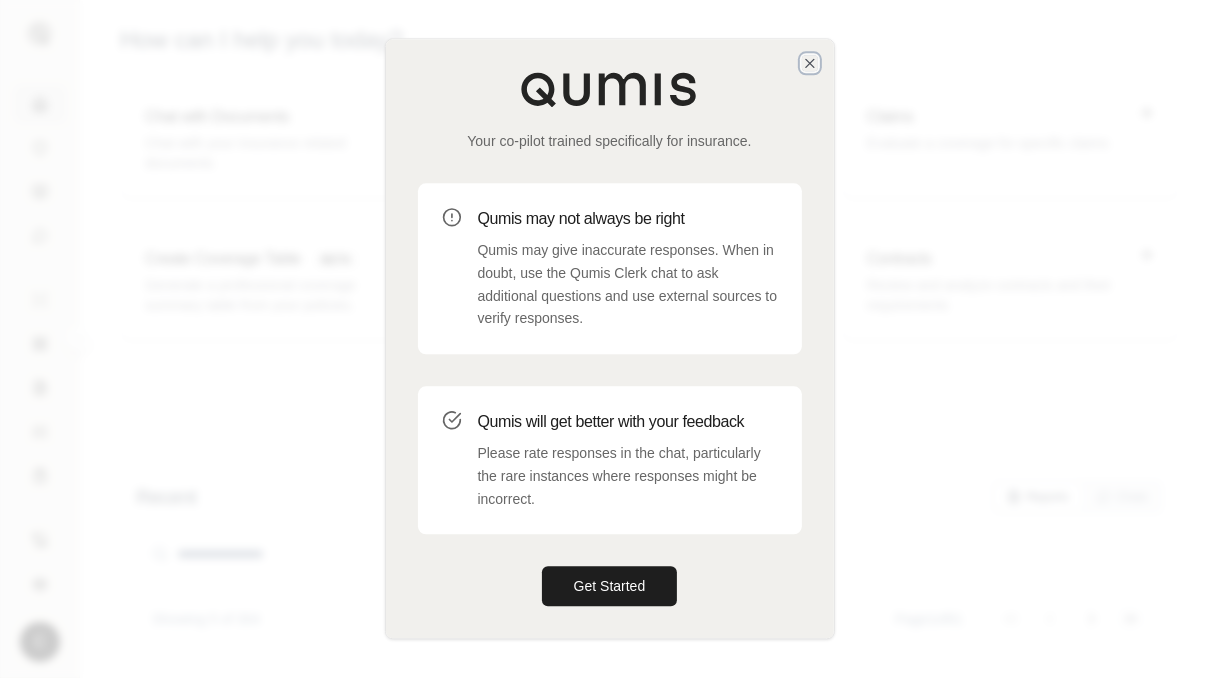 click 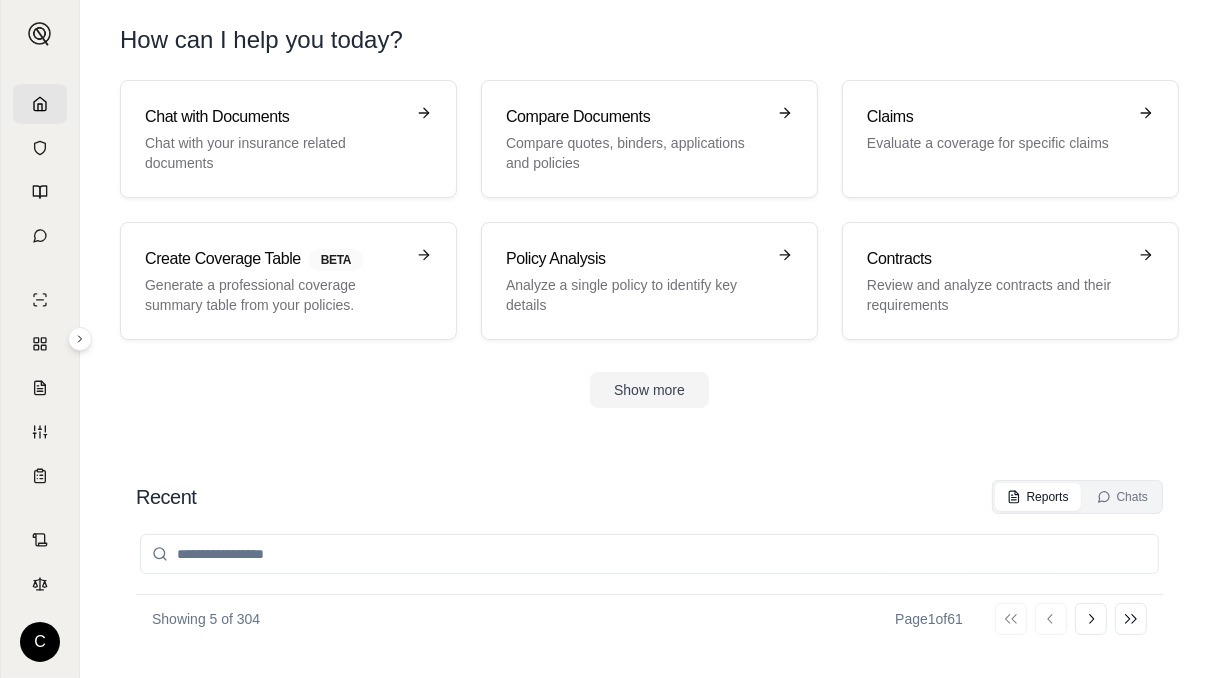 click on "Evaluate a coverage for specific claims" at bounding box center (996, 143) 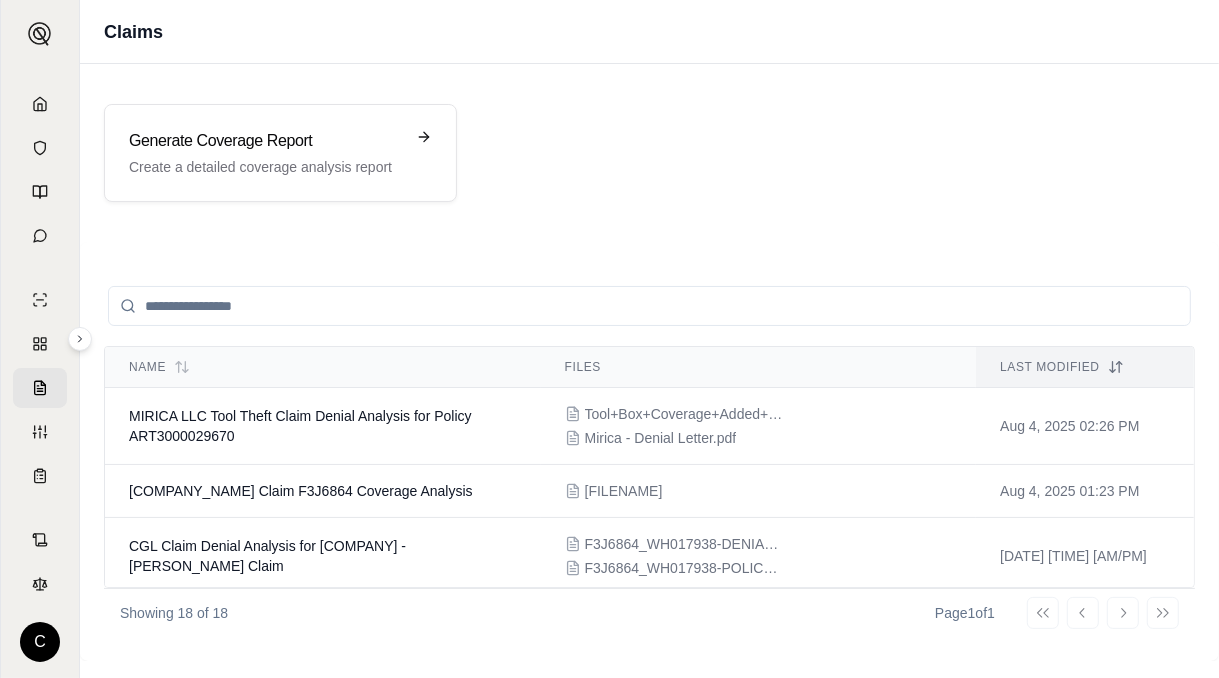 click on "Create a detailed coverage analysis report" at bounding box center [266, 167] 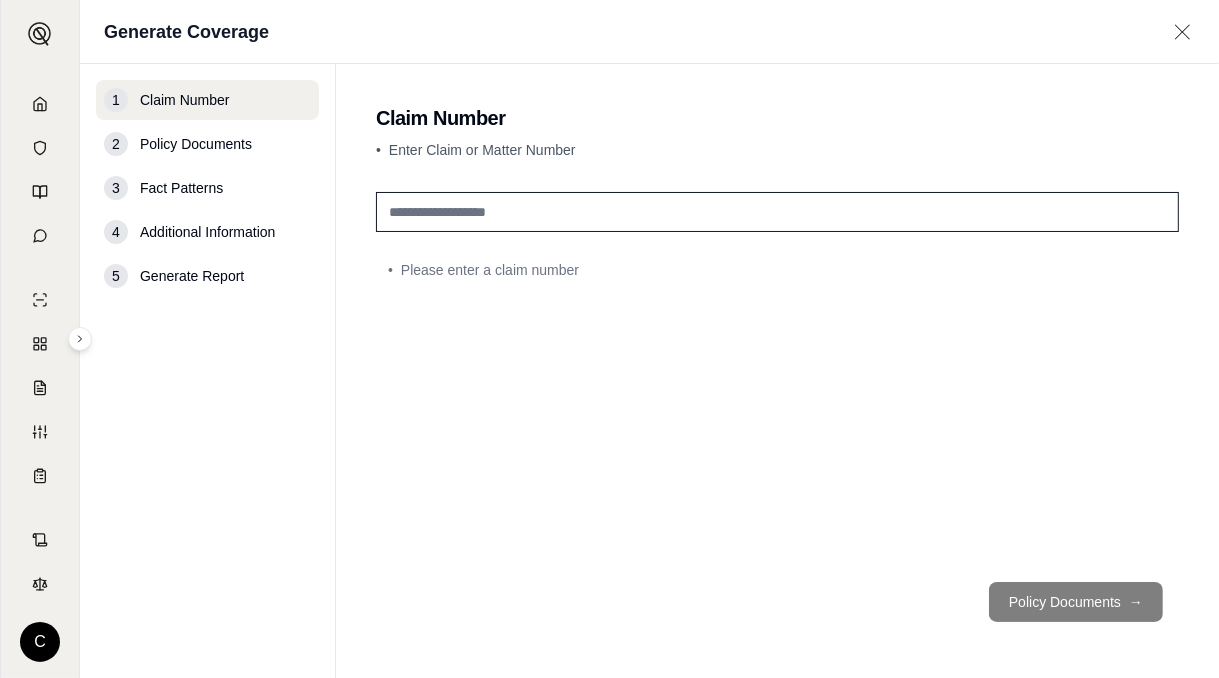 click at bounding box center (777, 212) 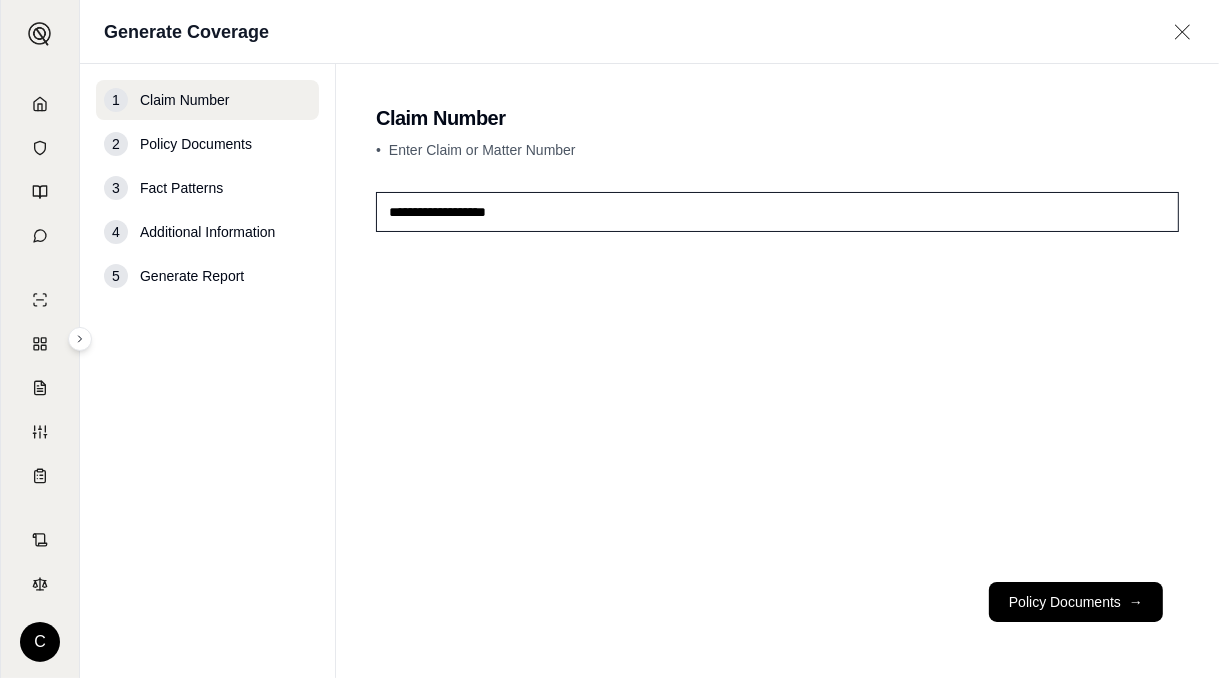 type on "**********" 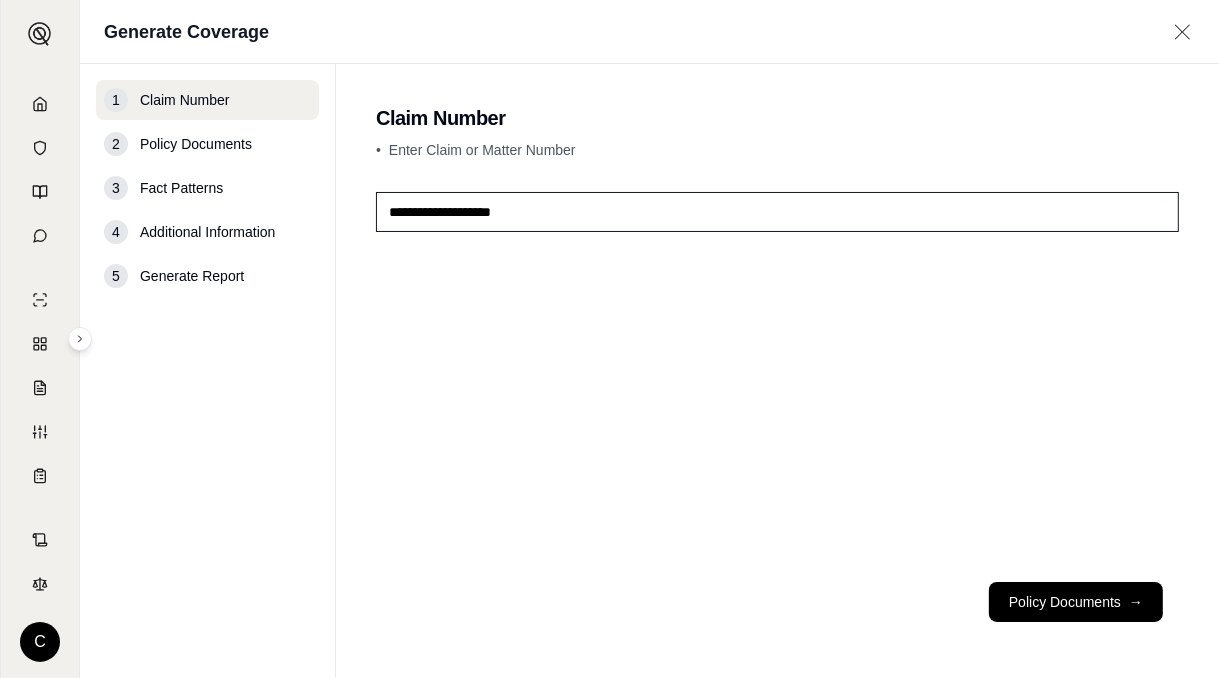 click on "Policy Documents →" at bounding box center (1076, 602) 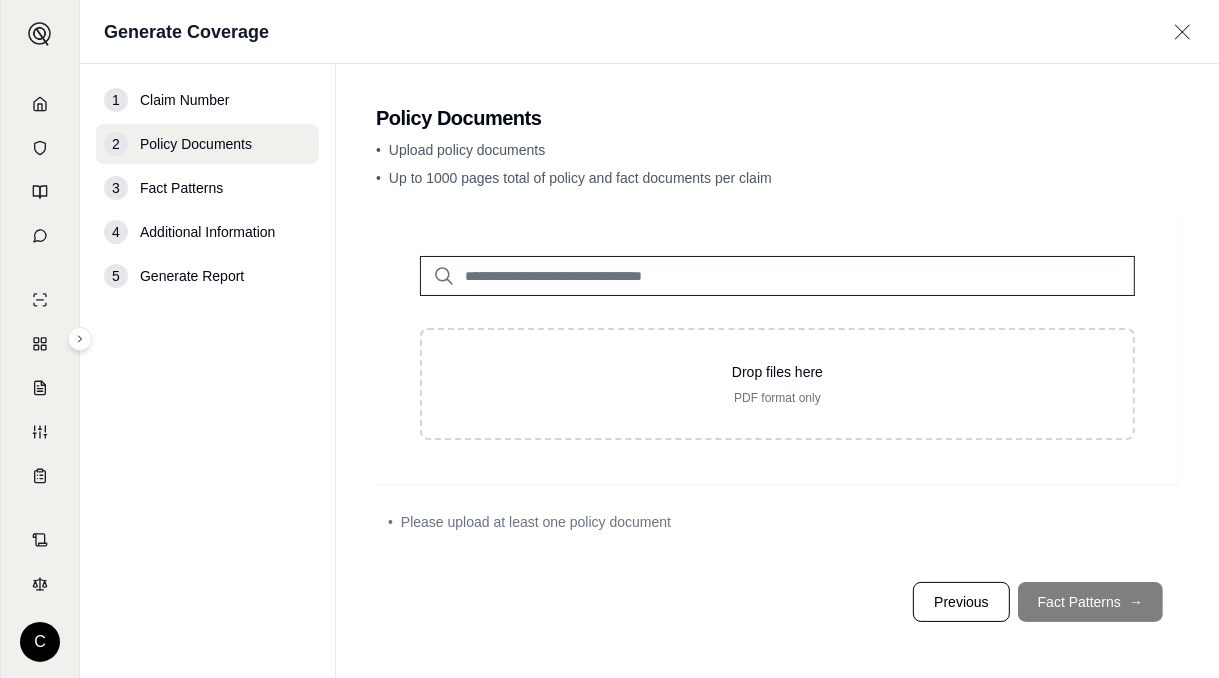 click on "Drop files here PDF format only" at bounding box center [777, 384] 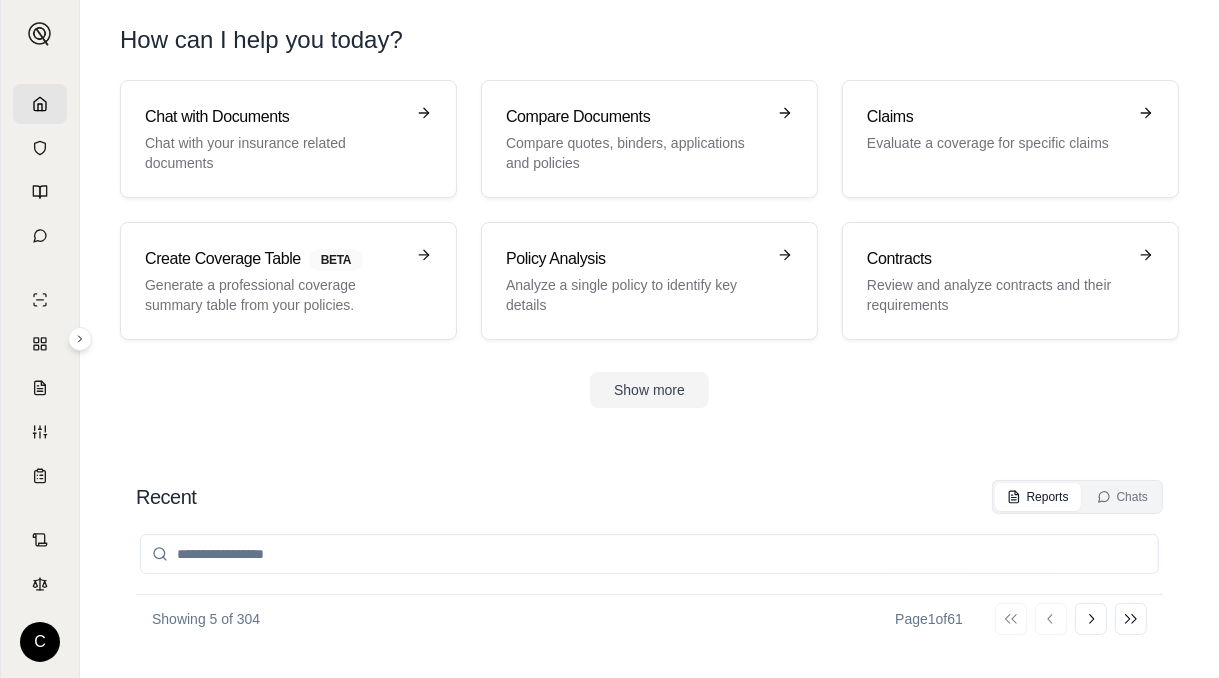 click on "Evaluate a coverage for specific claims" at bounding box center (996, 143) 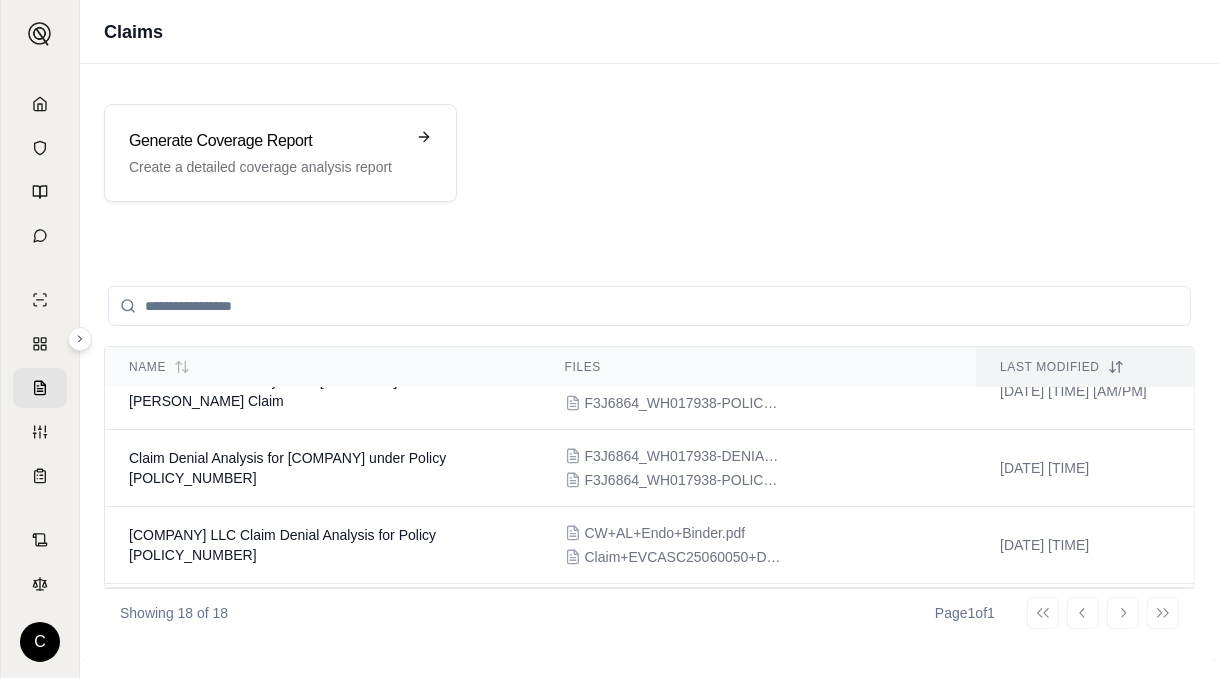 scroll, scrollTop: 168, scrollLeft: 0, axis: vertical 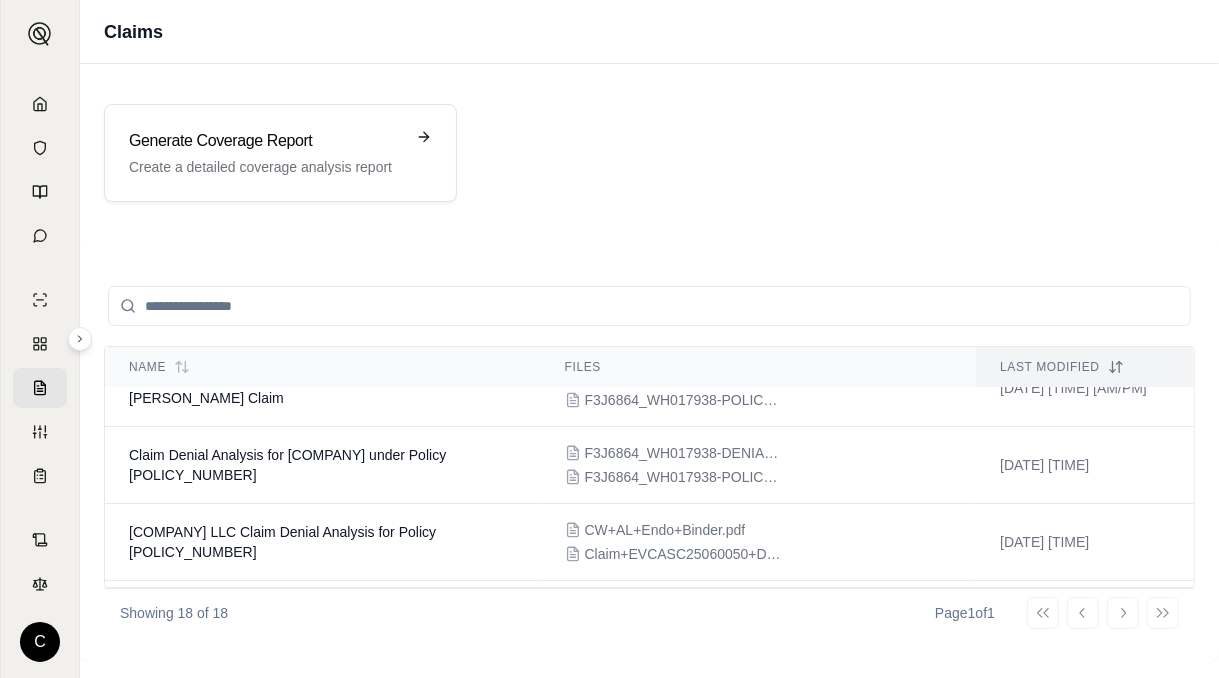 click on "F3J6864_WH017938-DENIAL_LTR-1.pdf F3J6864_WH017938-POLICY-1.pdf" at bounding box center [759, 465] 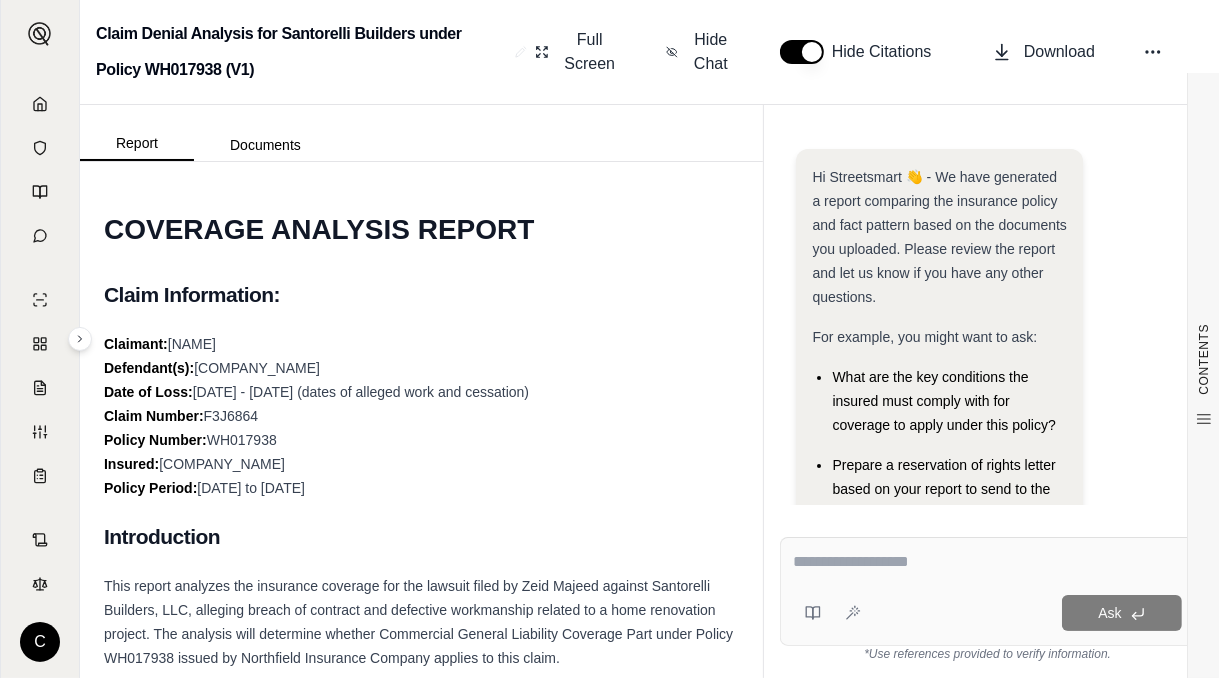 scroll, scrollTop: 0, scrollLeft: 0, axis: both 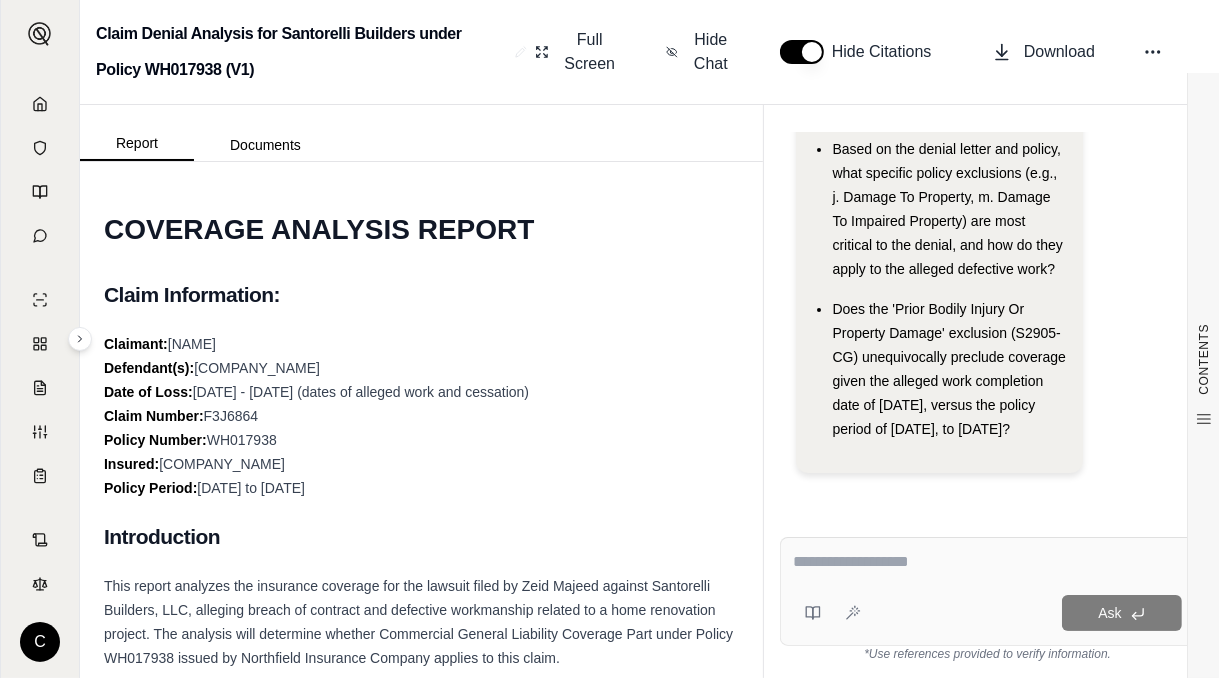 click on "Documents" at bounding box center (265, 145) 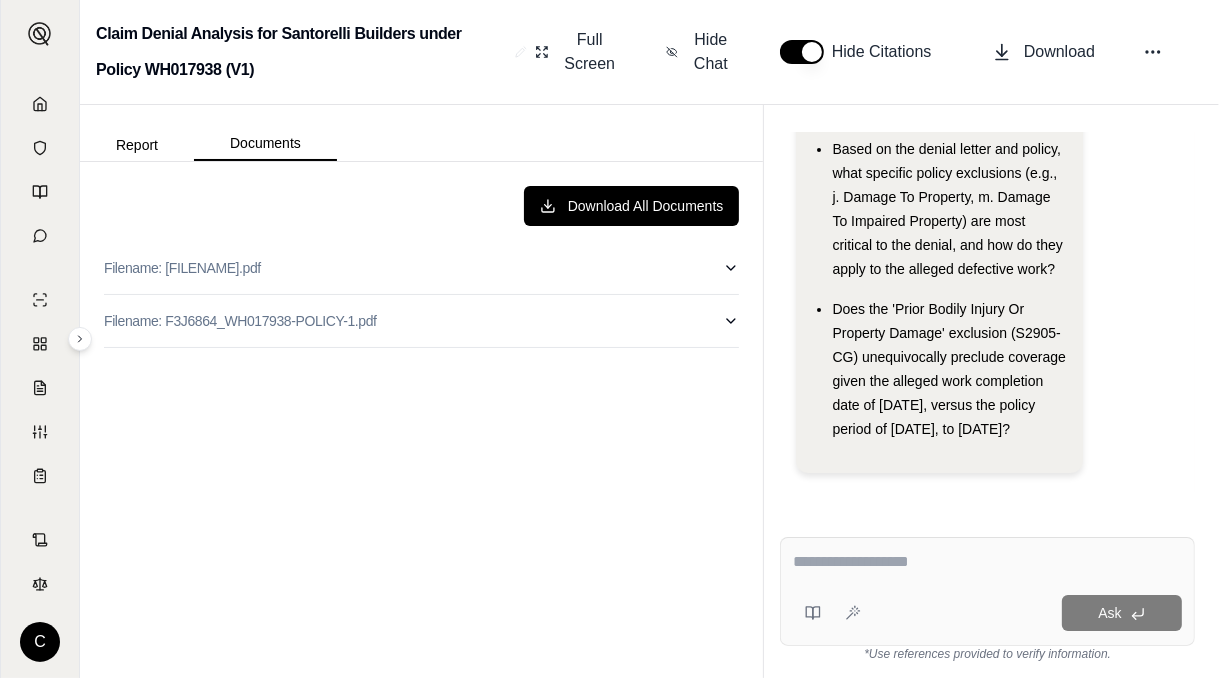 click on "Filename: F3J6864_WH017938-POLICY-1.pdf" at bounding box center [421, 321] 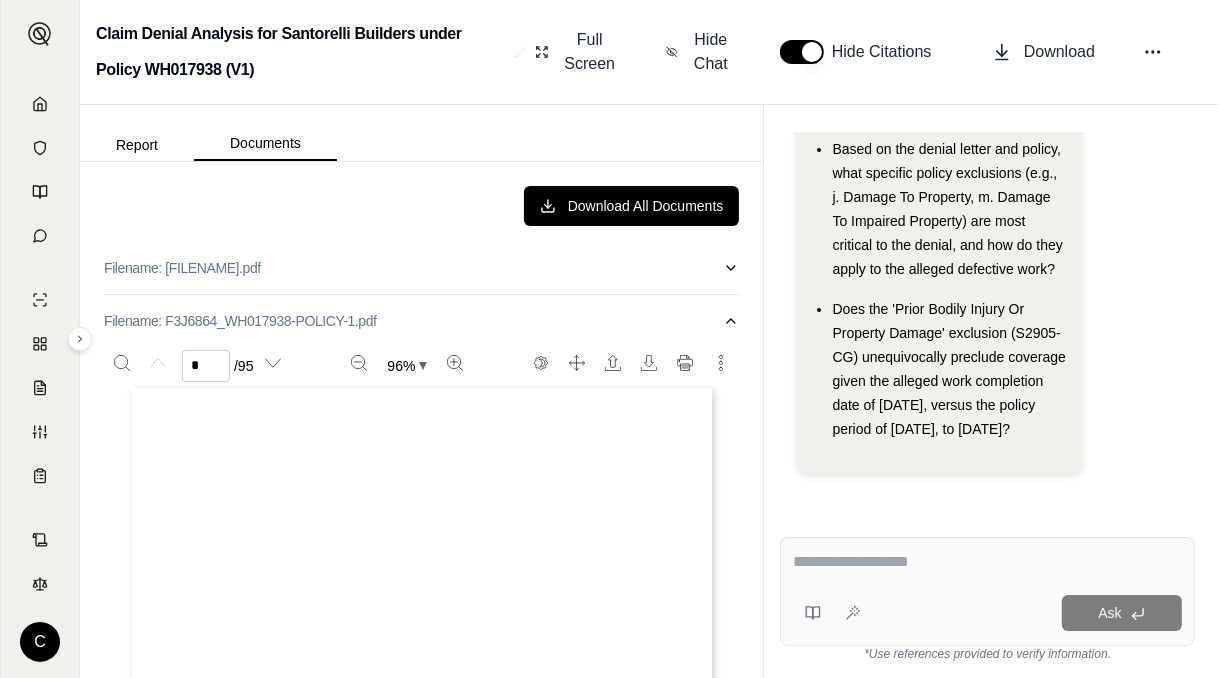 click 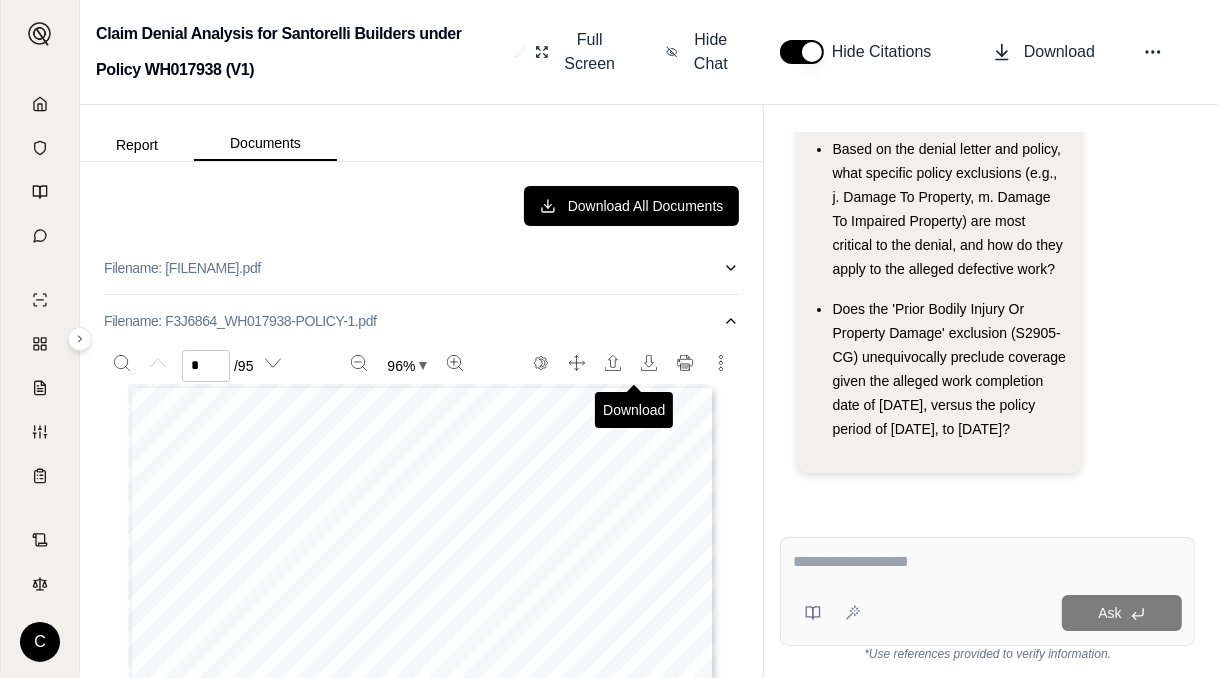 click on "Download All Documents" at bounding box center [421, 206] 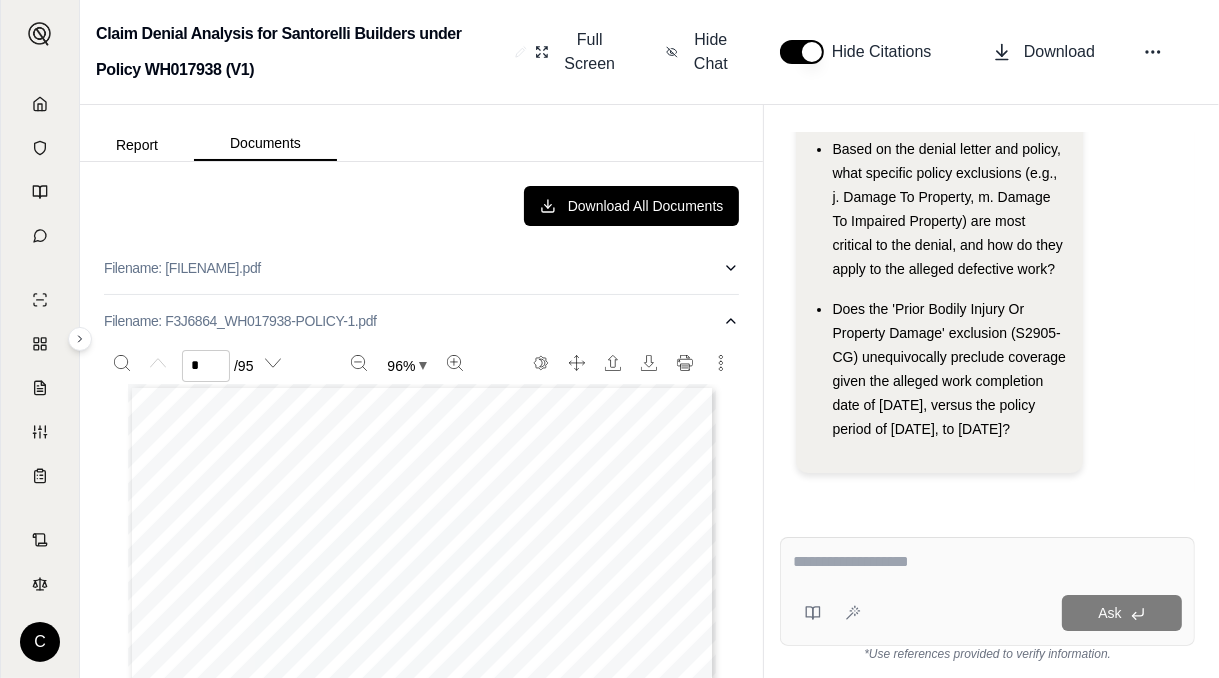 click on "Filename: [FILENAME].pdf" at bounding box center [421, 268] 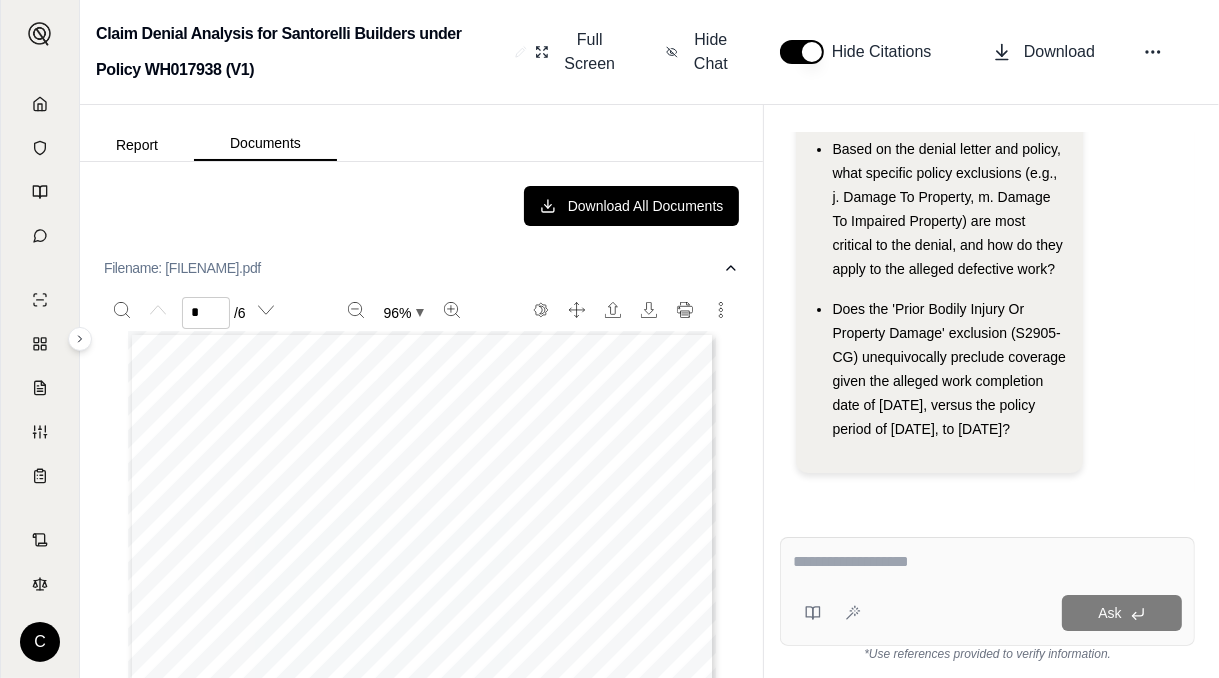 click 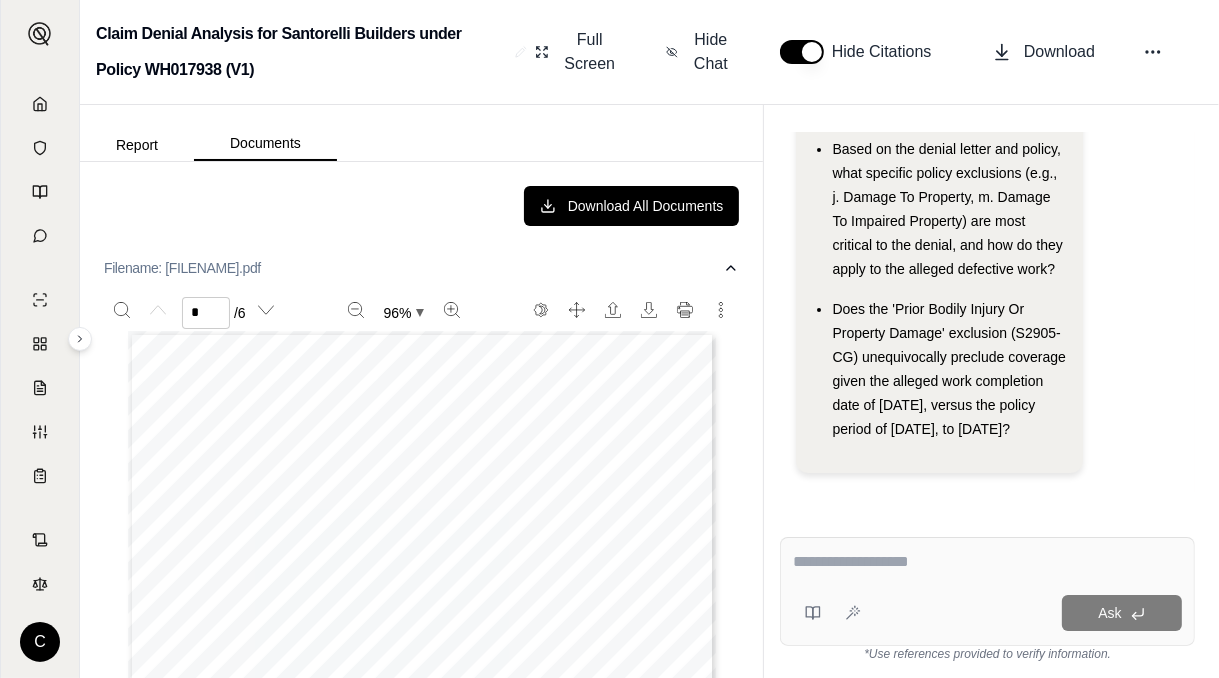 click 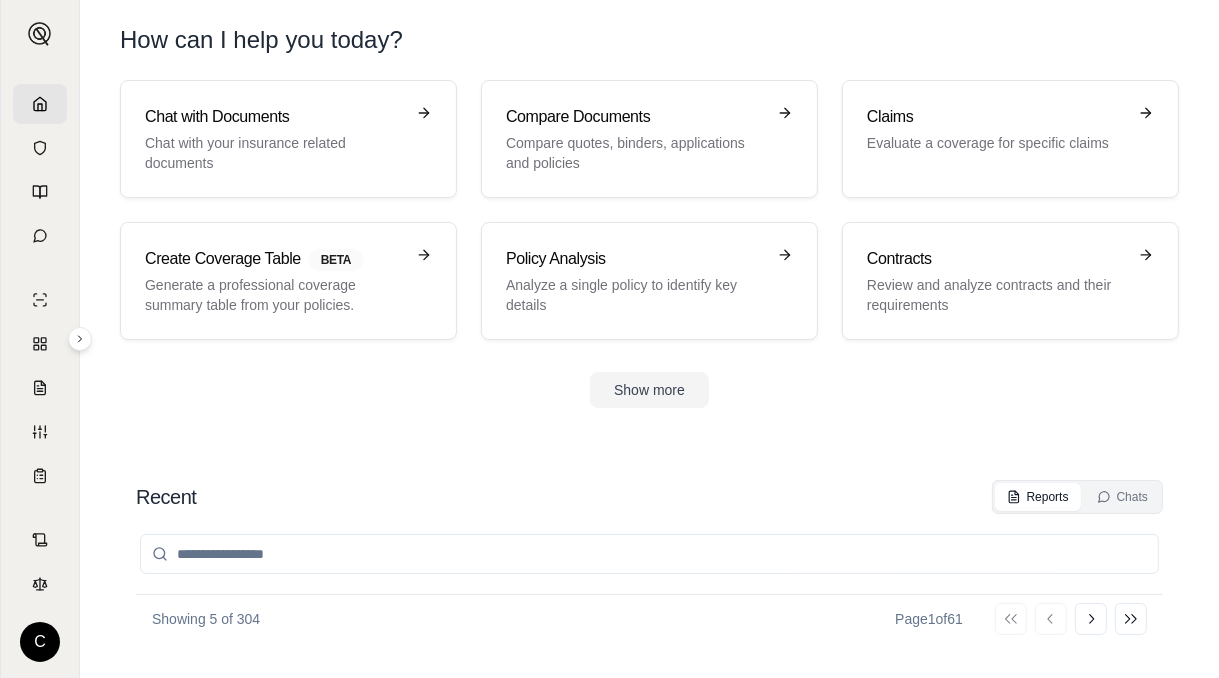 click on "Claims Evaluate a coverage for specific claims" at bounding box center (1010, 139) 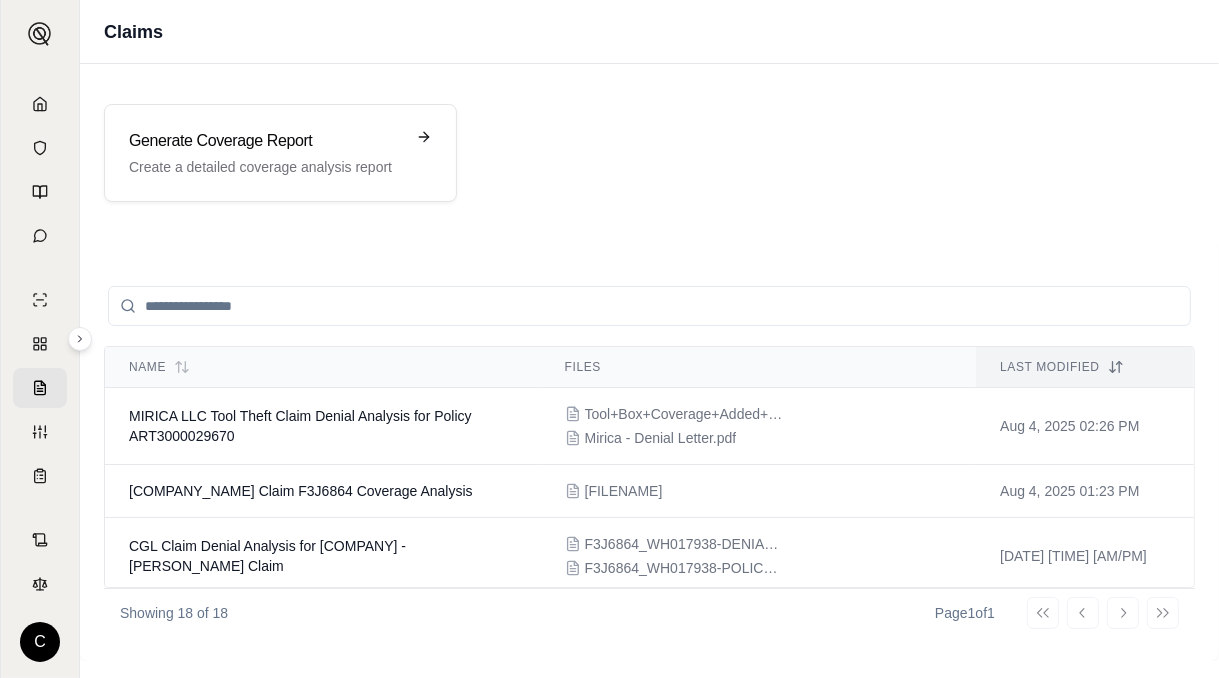 click on "Generate Coverage Report Create a detailed coverage analysis report" at bounding box center (280, 153) 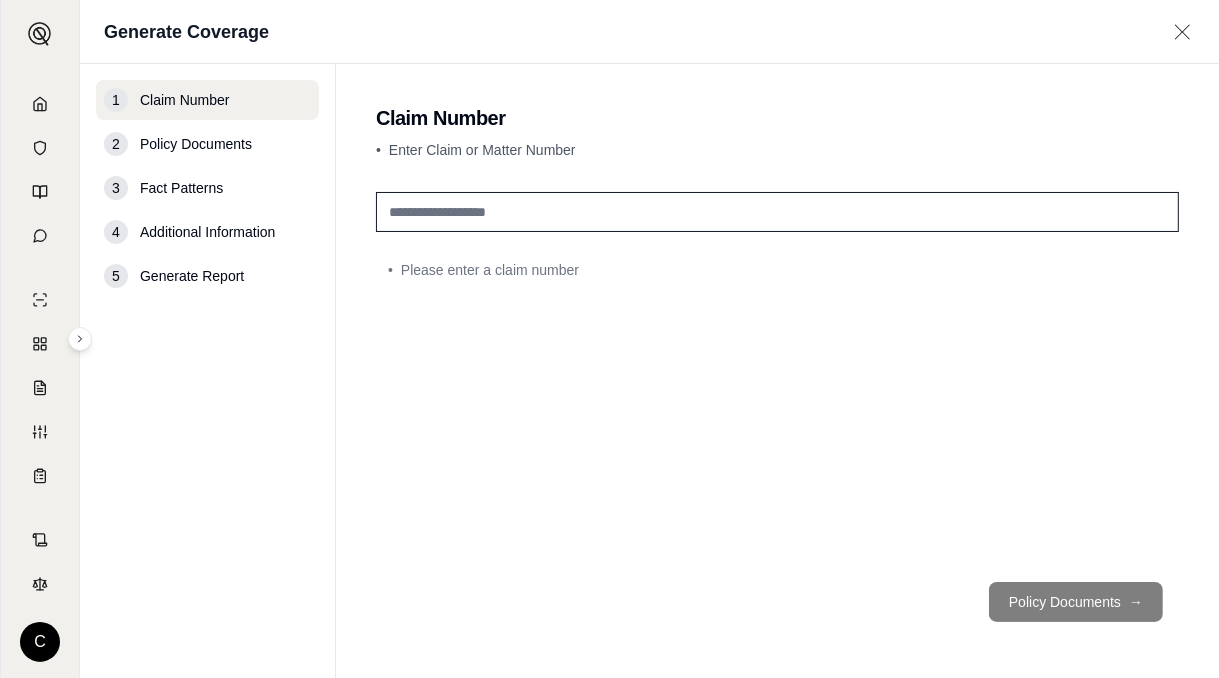 click at bounding box center [777, 212] 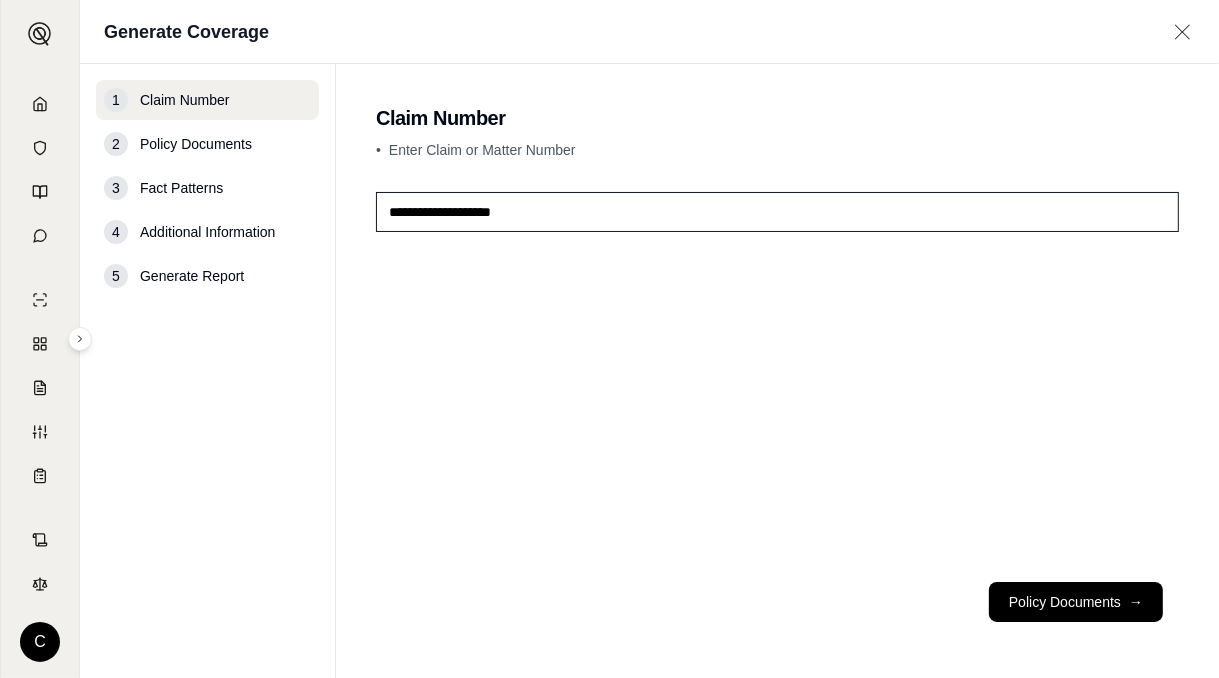 type on "**********" 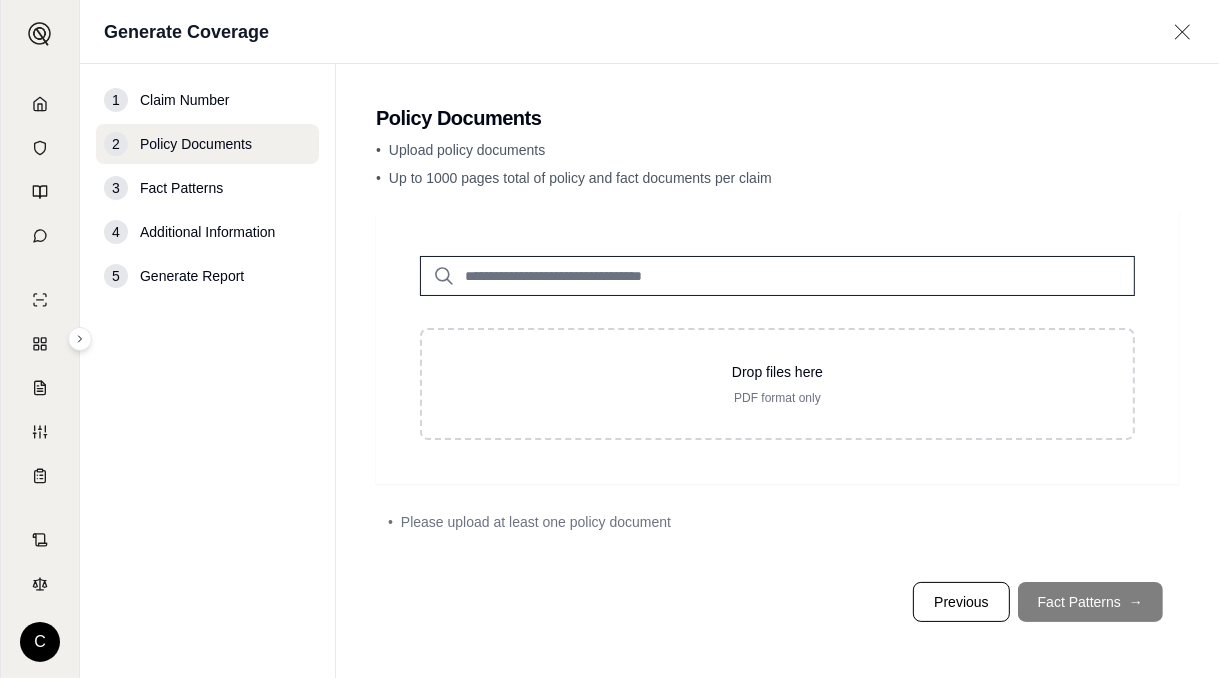 click on "Drop files here PDF format only" at bounding box center [777, 384] 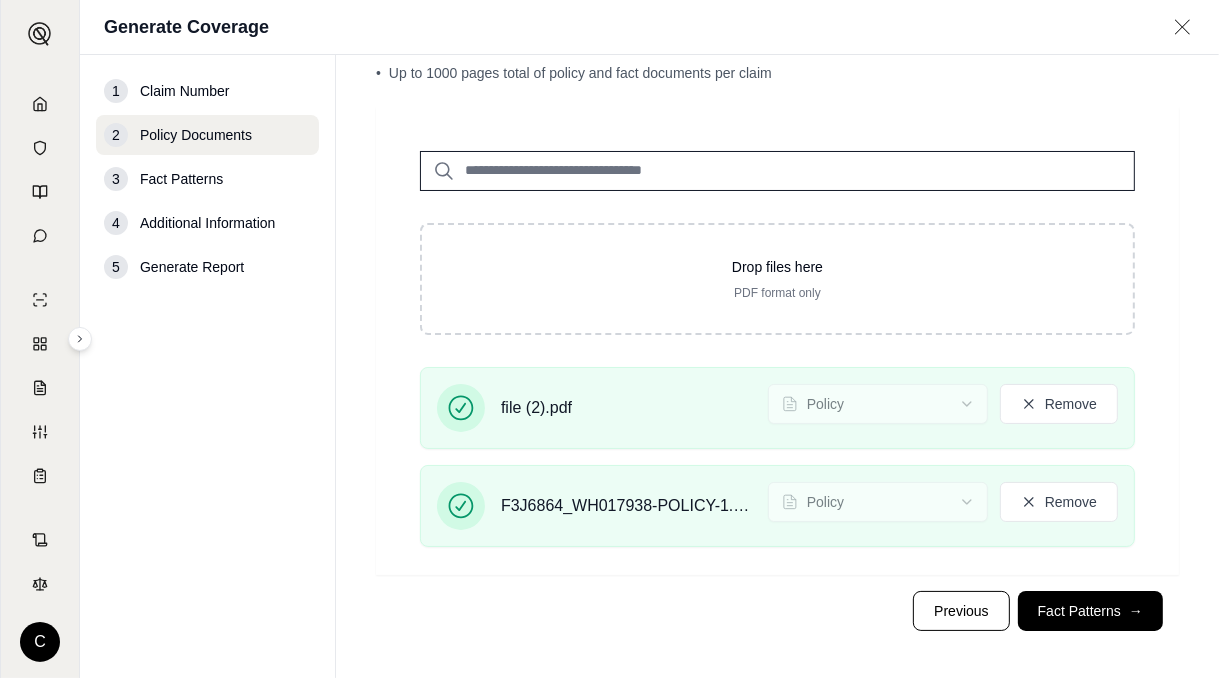 scroll, scrollTop: 103, scrollLeft: 0, axis: vertical 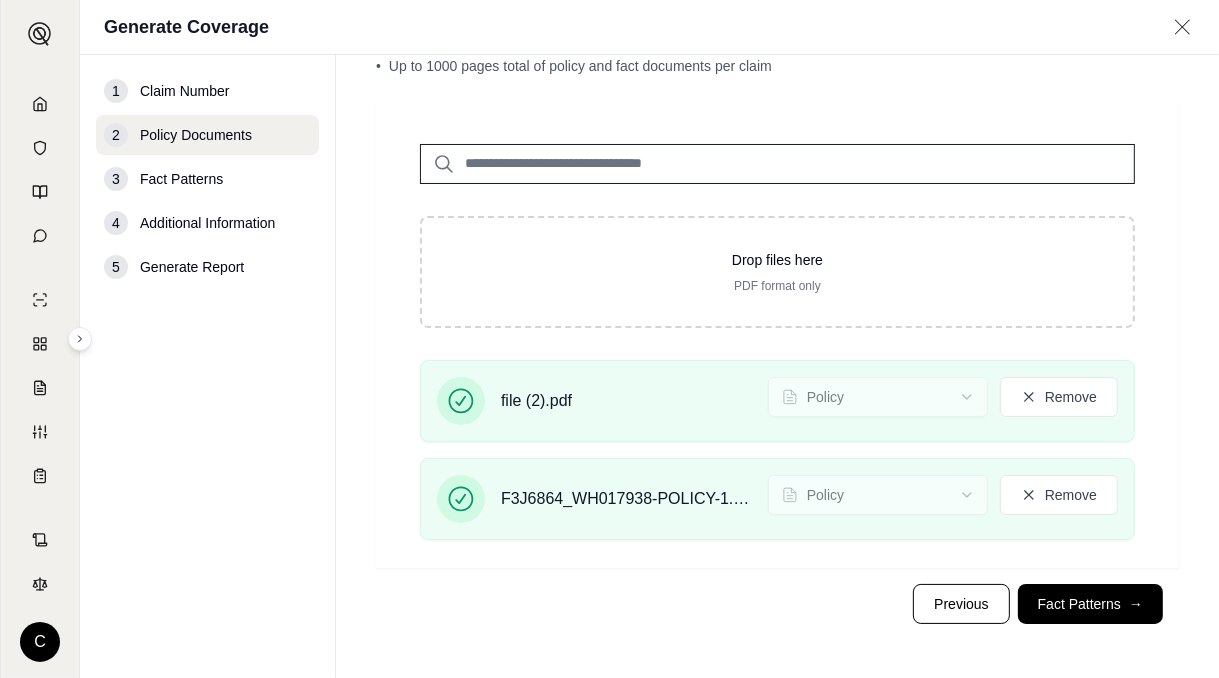 click on "Remove" at bounding box center [1059, 397] 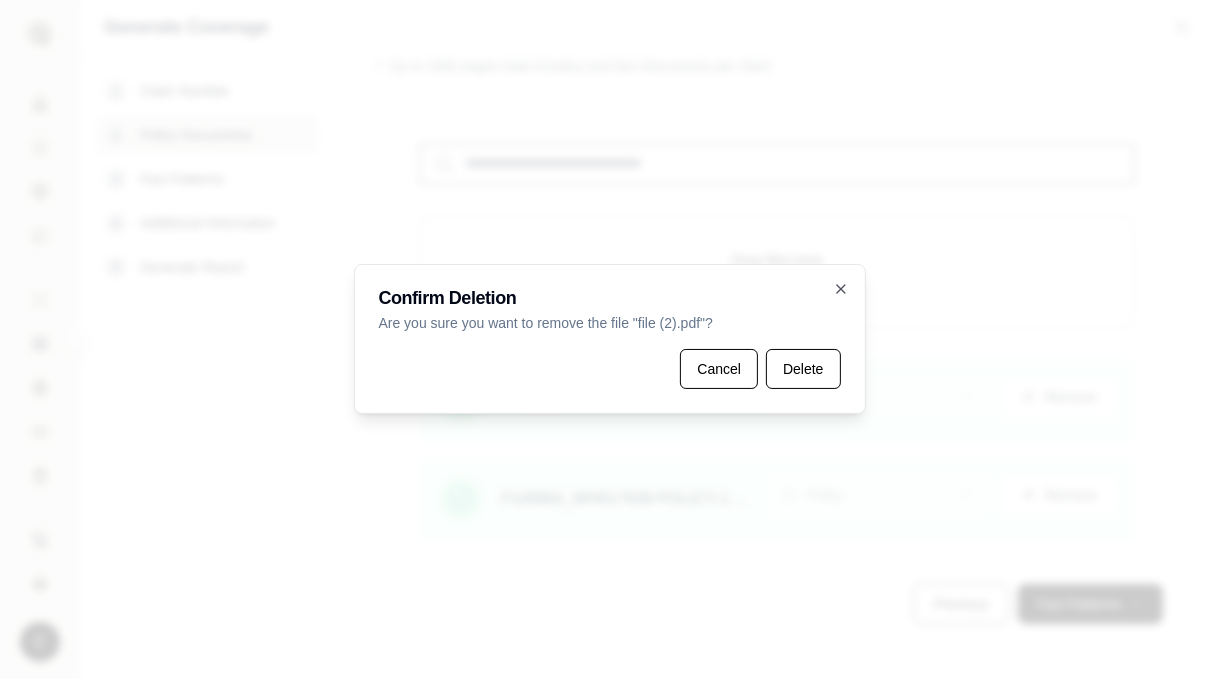 click on "Delete" at bounding box center (803, 369) 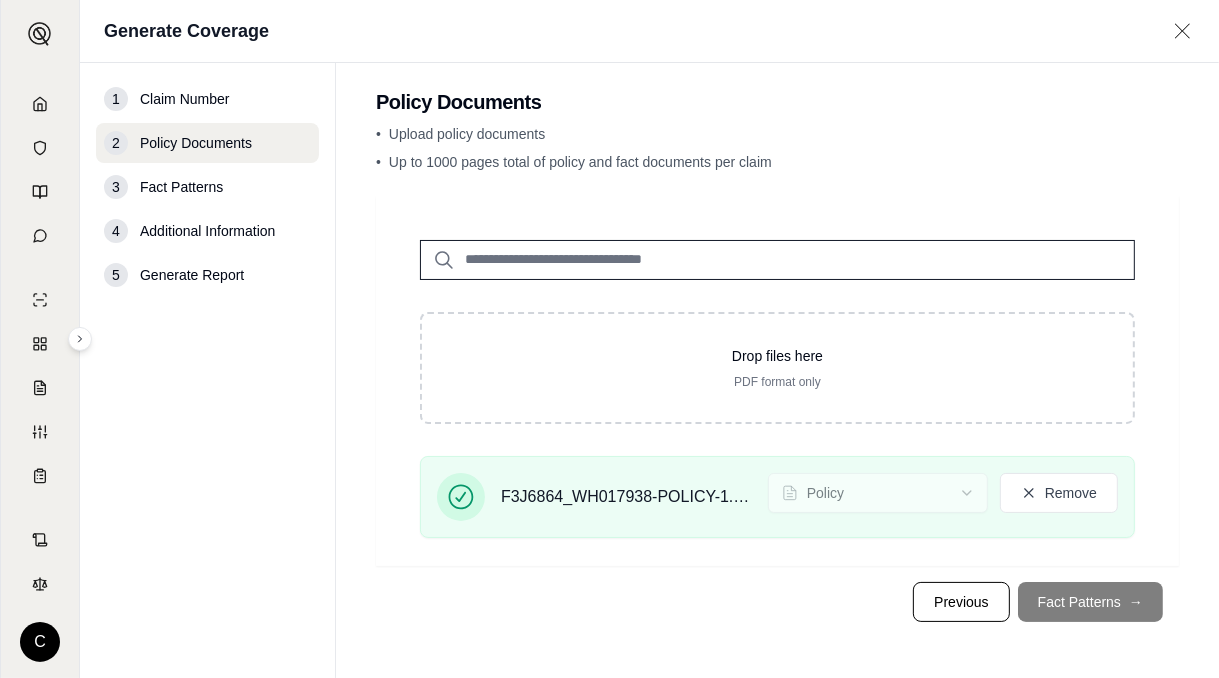 scroll, scrollTop: 68, scrollLeft: 0, axis: vertical 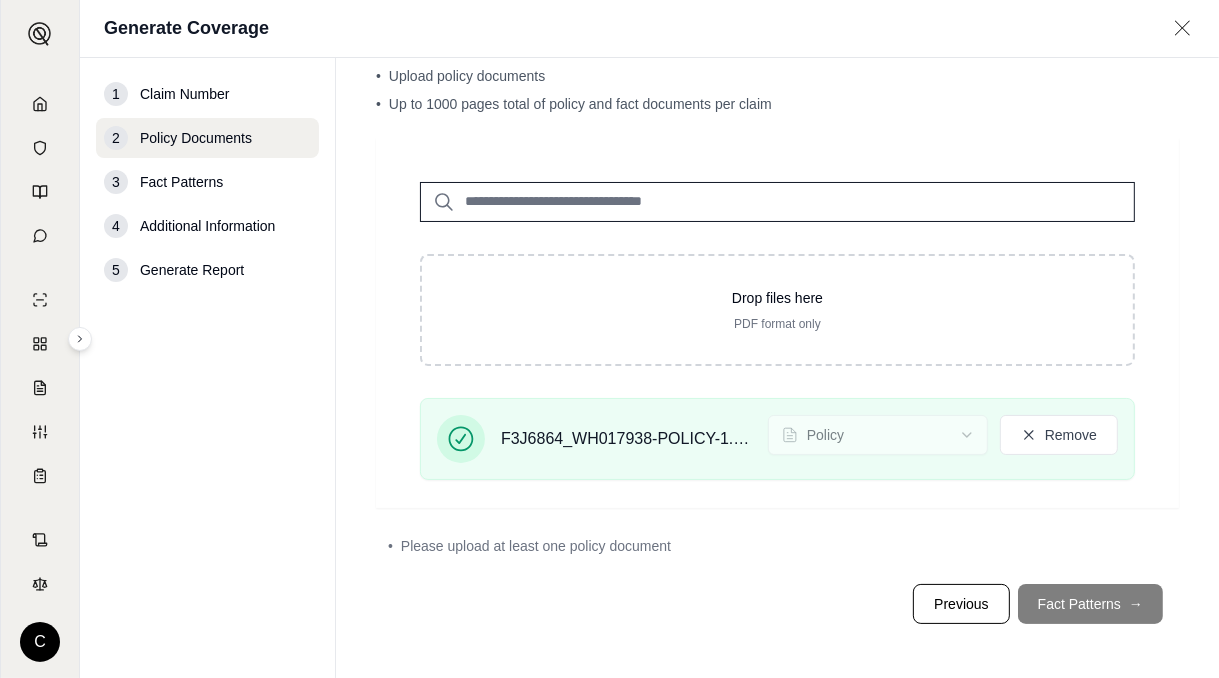 click on "• Please upload at least one policy document" at bounding box center (777, 546) 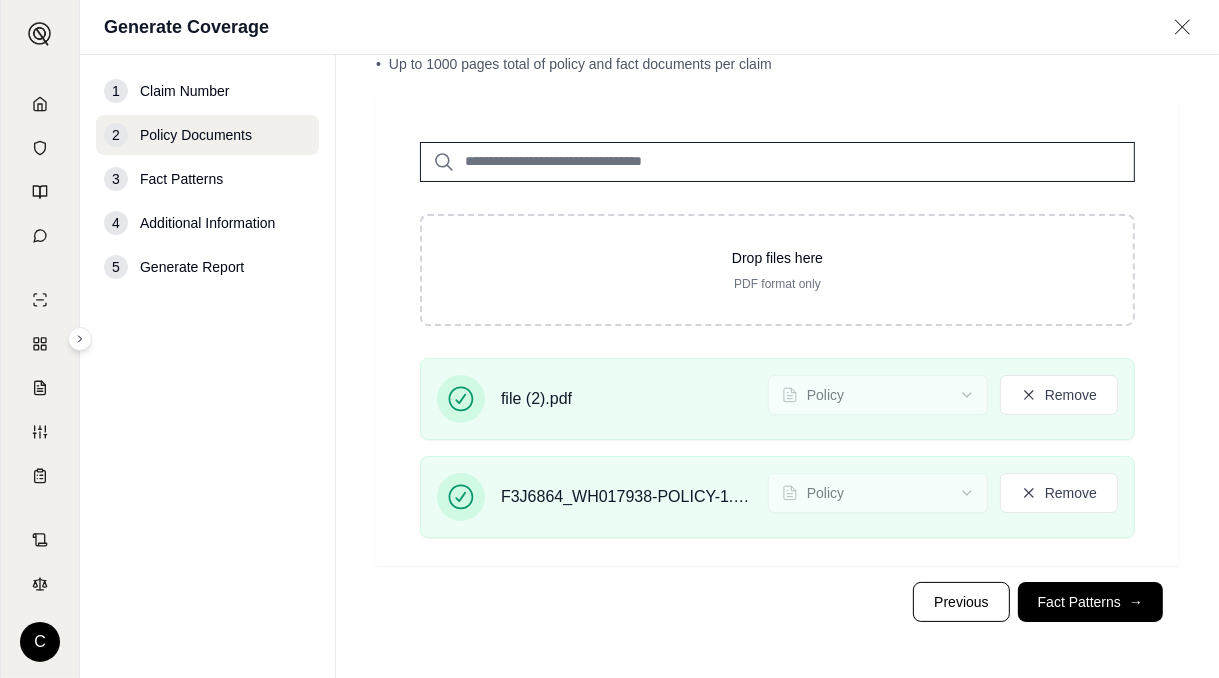 scroll, scrollTop: 103, scrollLeft: 0, axis: vertical 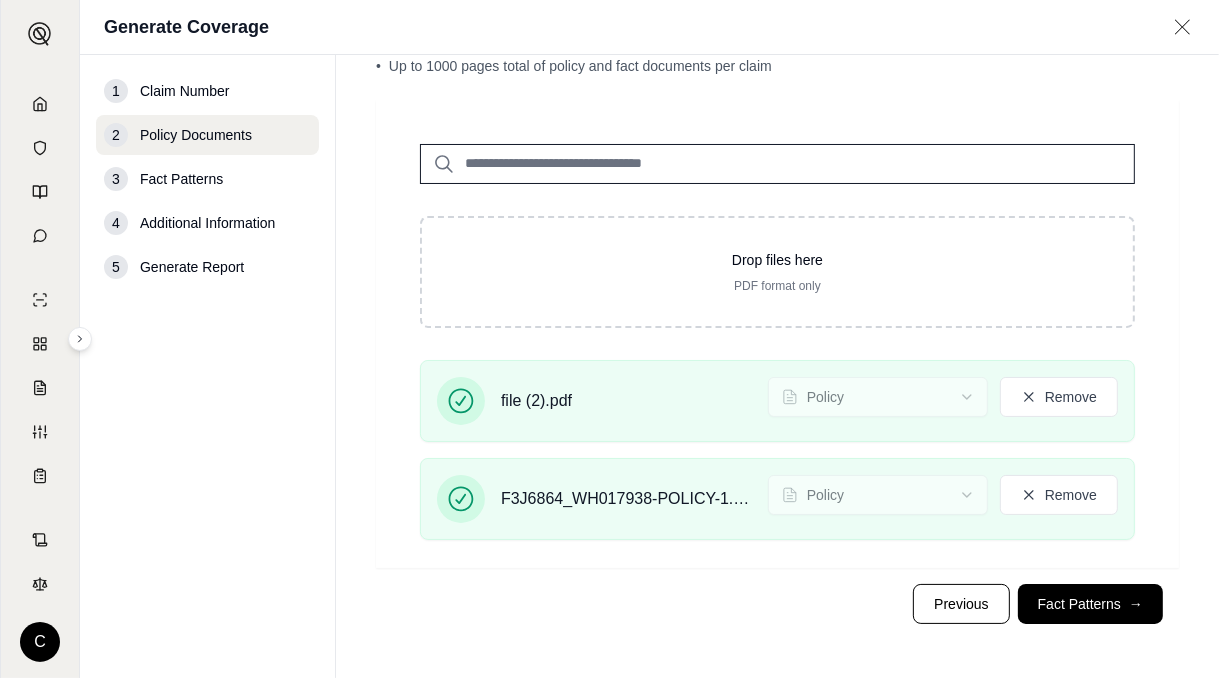 click on "Remove" at bounding box center [1059, 397] 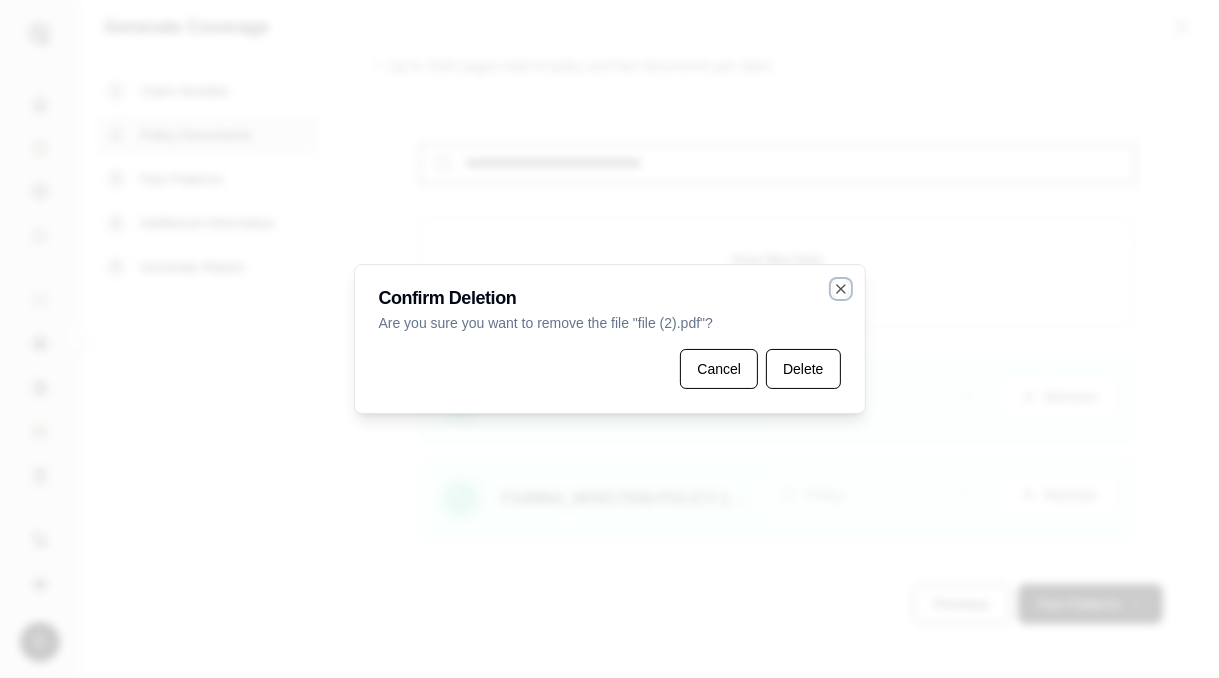 click 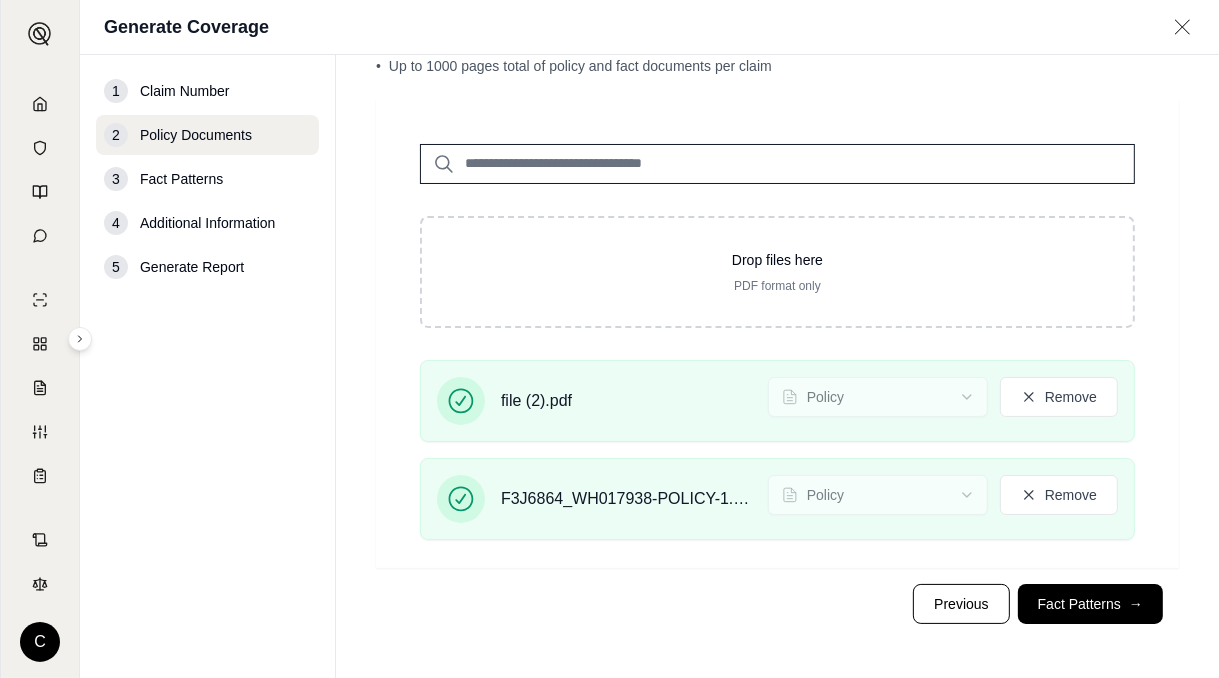 click on "Remove" at bounding box center (1059, 397) 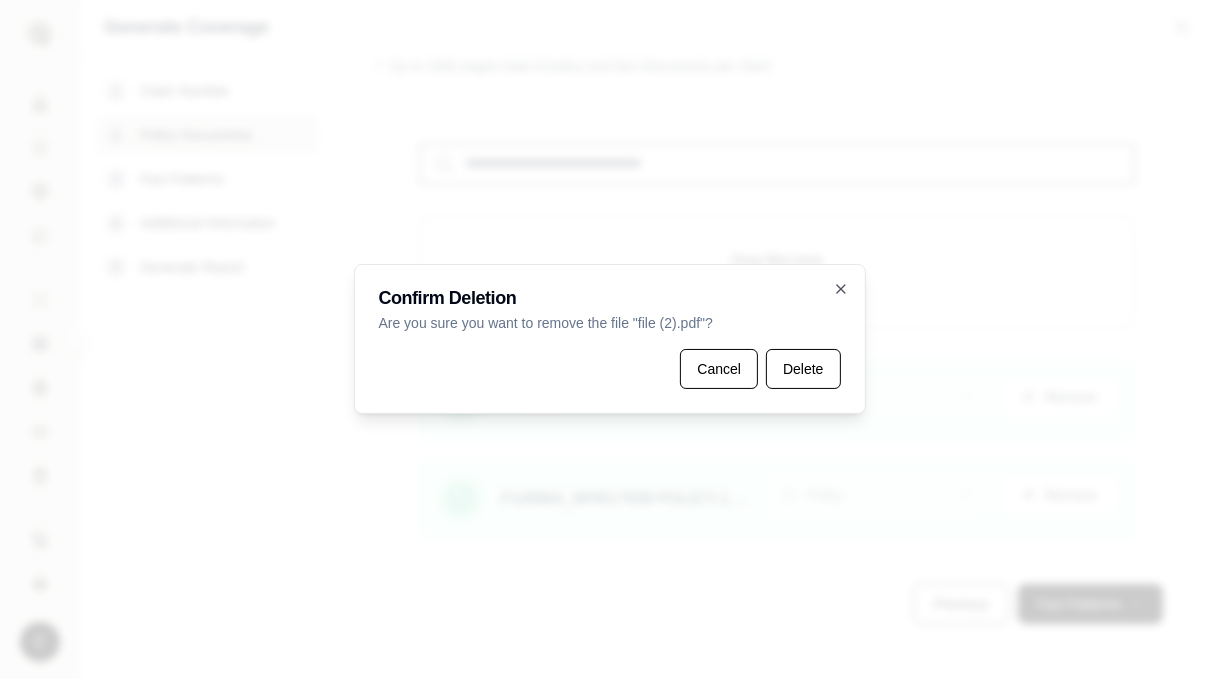 click on "Delete" at bounding box center (803, 369) 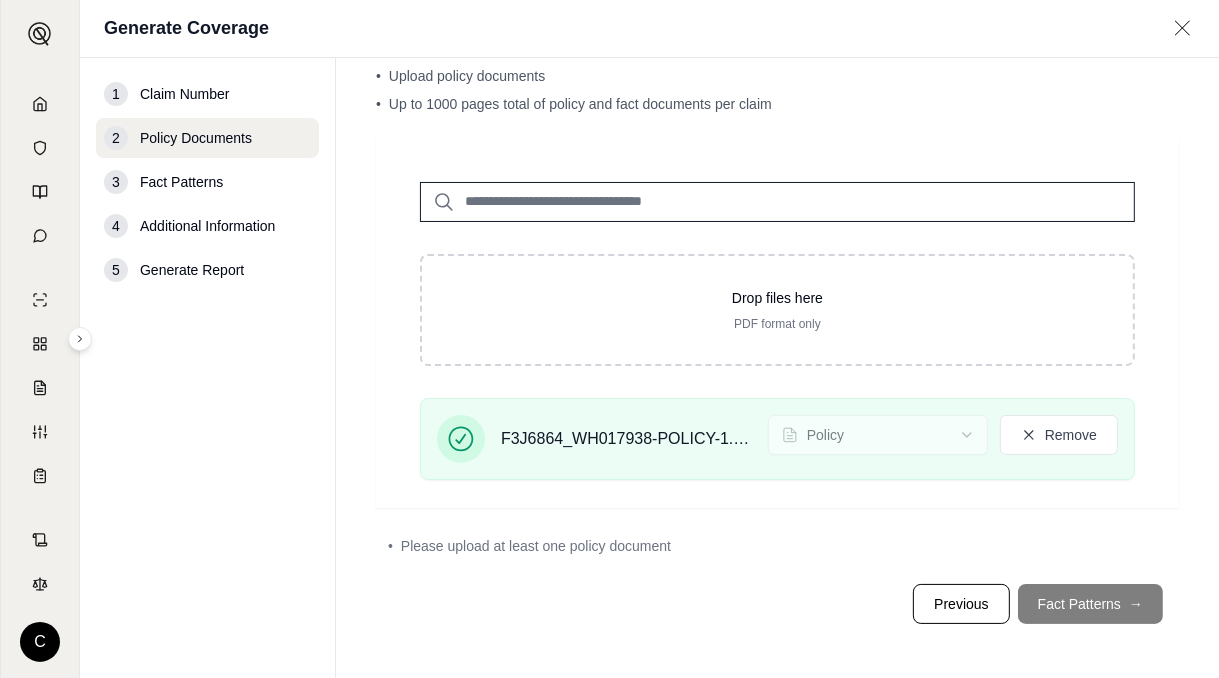 click on "F3J6864_WH017938-POLICY-1.pdf" at bounding box center [594, 439] 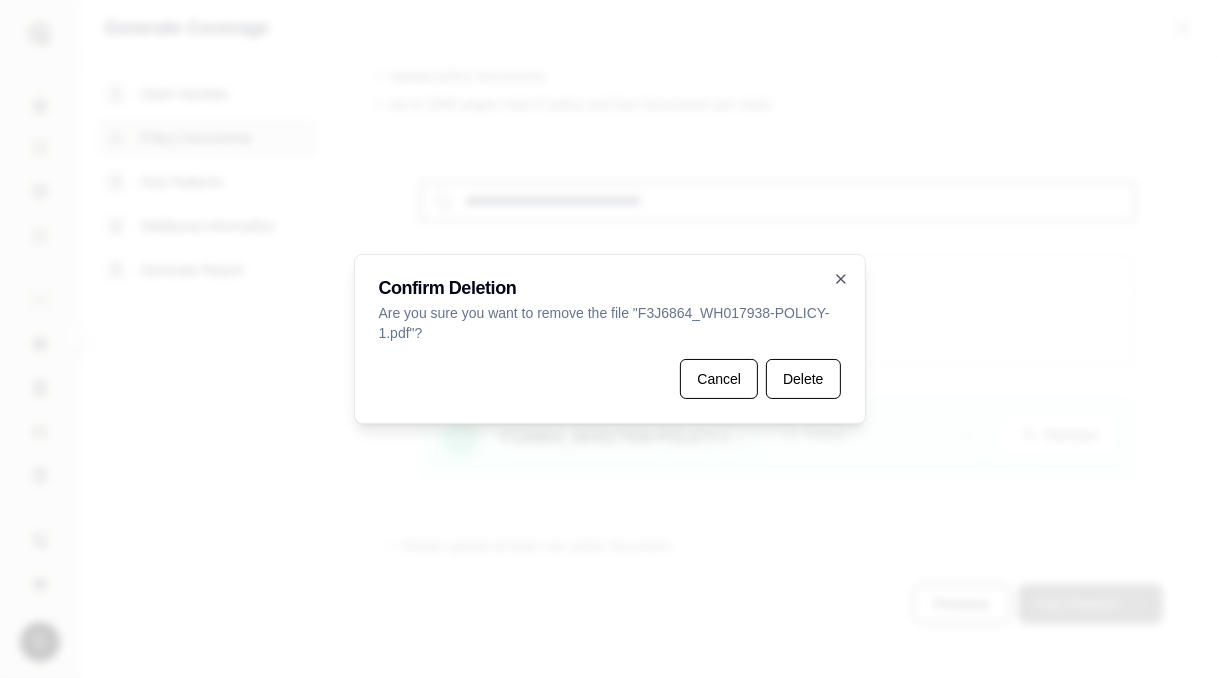 click on "Delete" at bounding box center (803, 379) 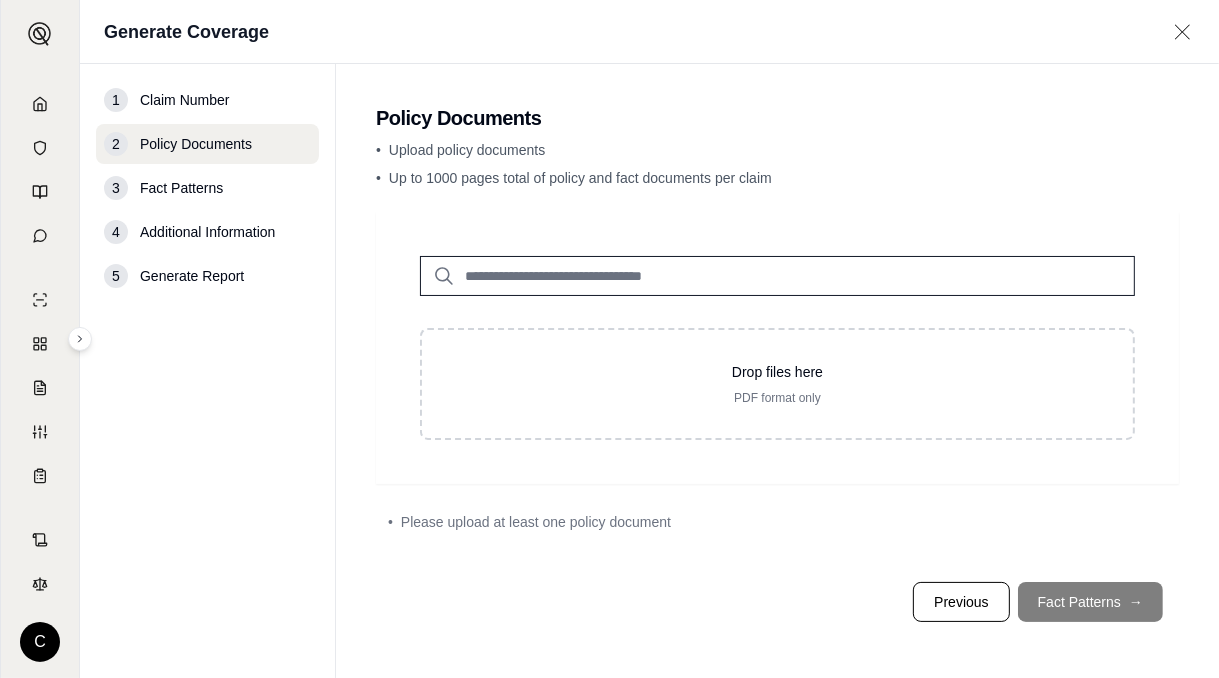 scroll, scrollTop: 0, scrollLeft: 0, axis: both 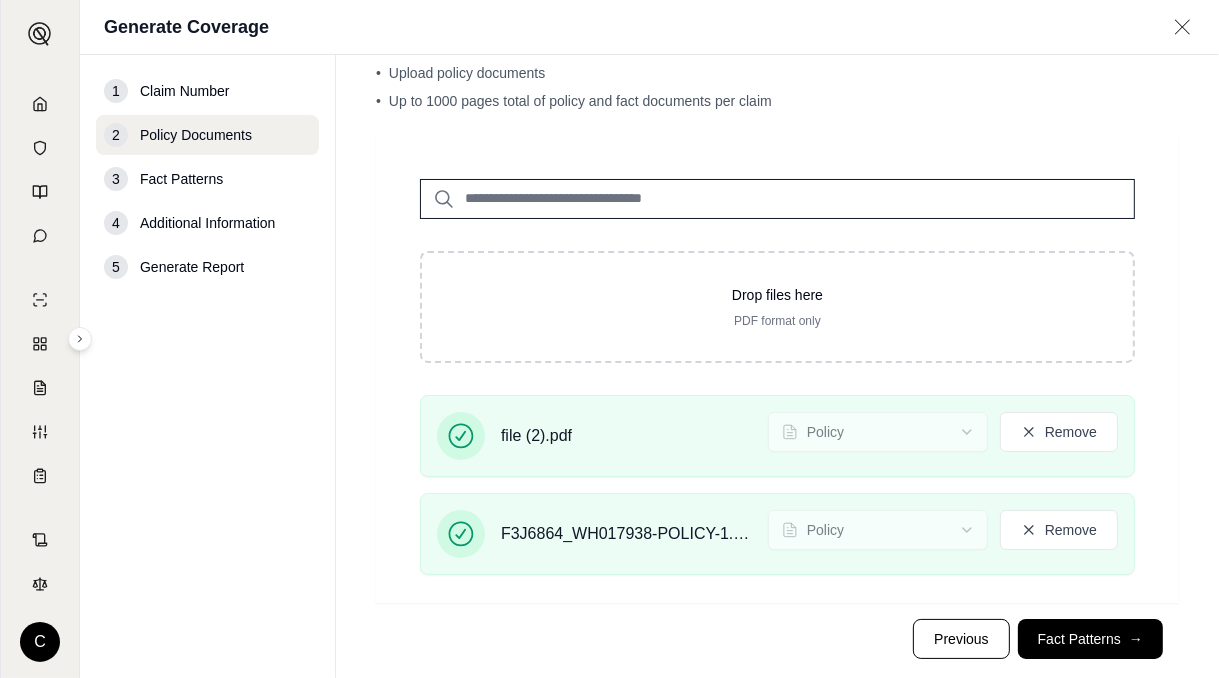 click on "Fact Patterns →" at bounding box center (1090, 639) 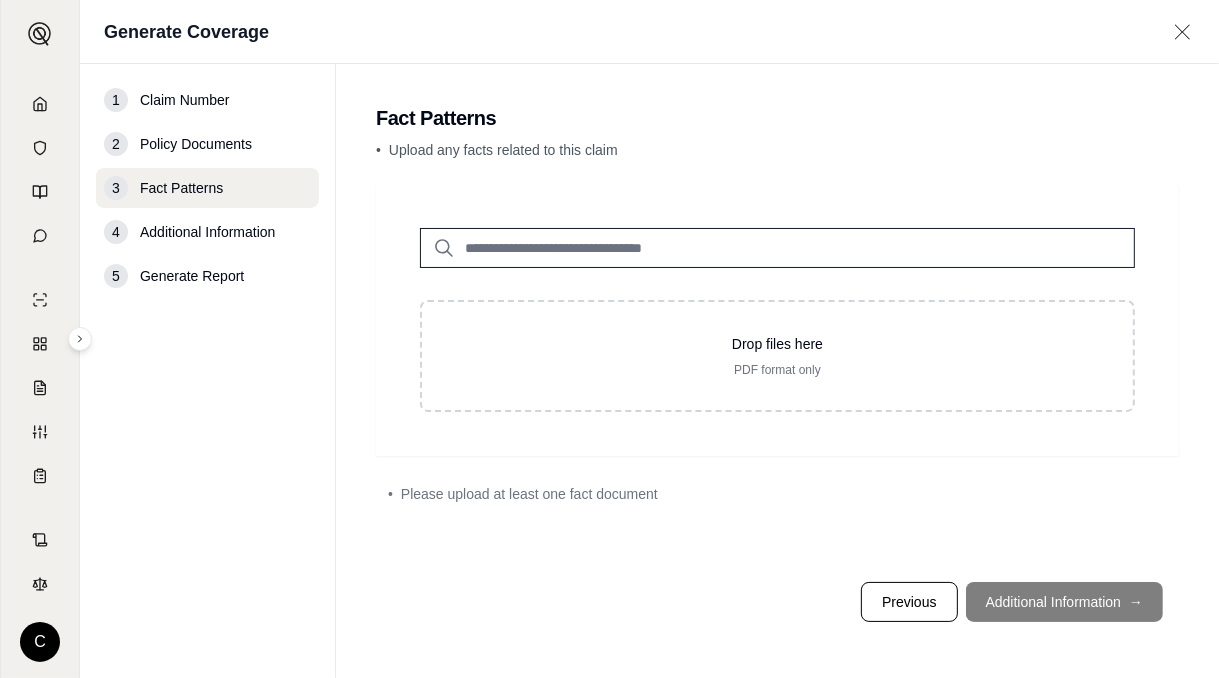 scroll, scrollTop: 0, scrollLeft: 0, axis: both 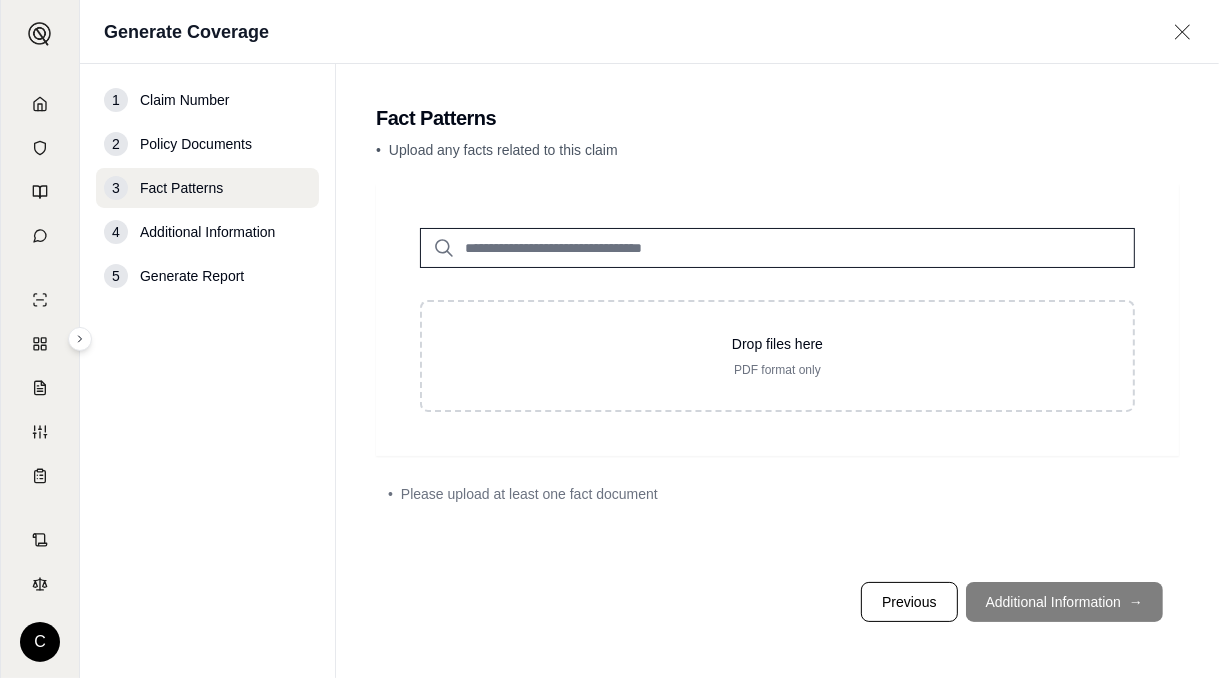 click on "PDF format only" at bounding box center (777, 370) 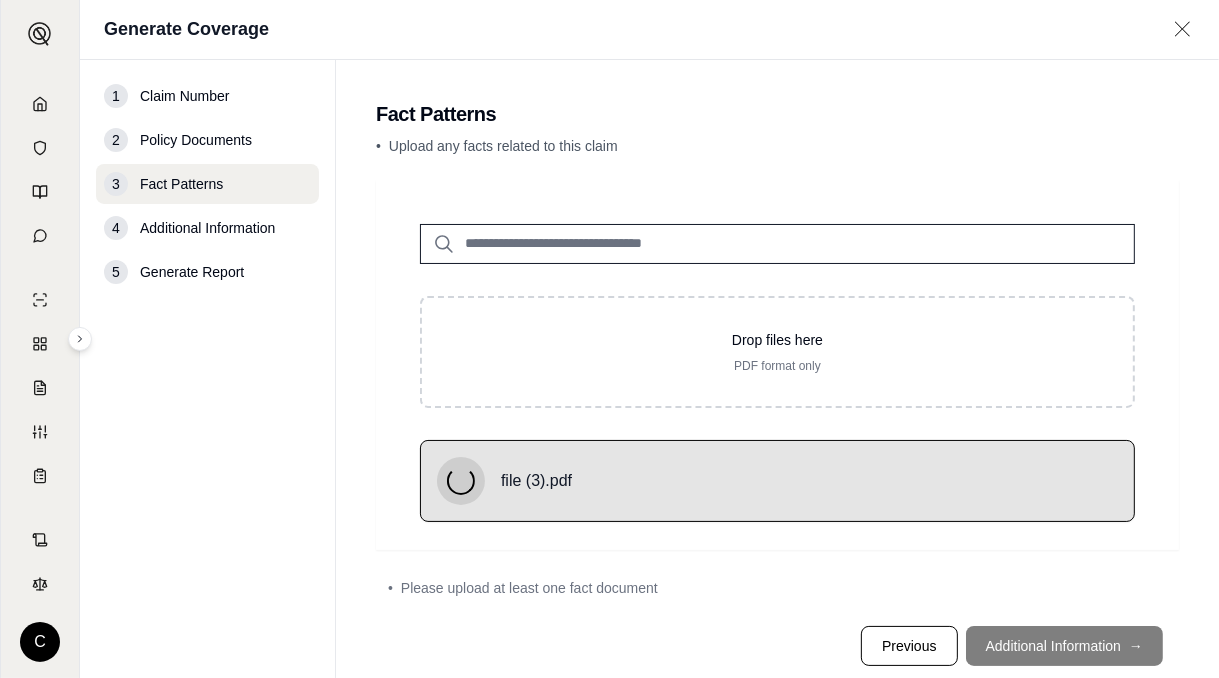 click on "Drop files here" at bounding box center (777, 340) 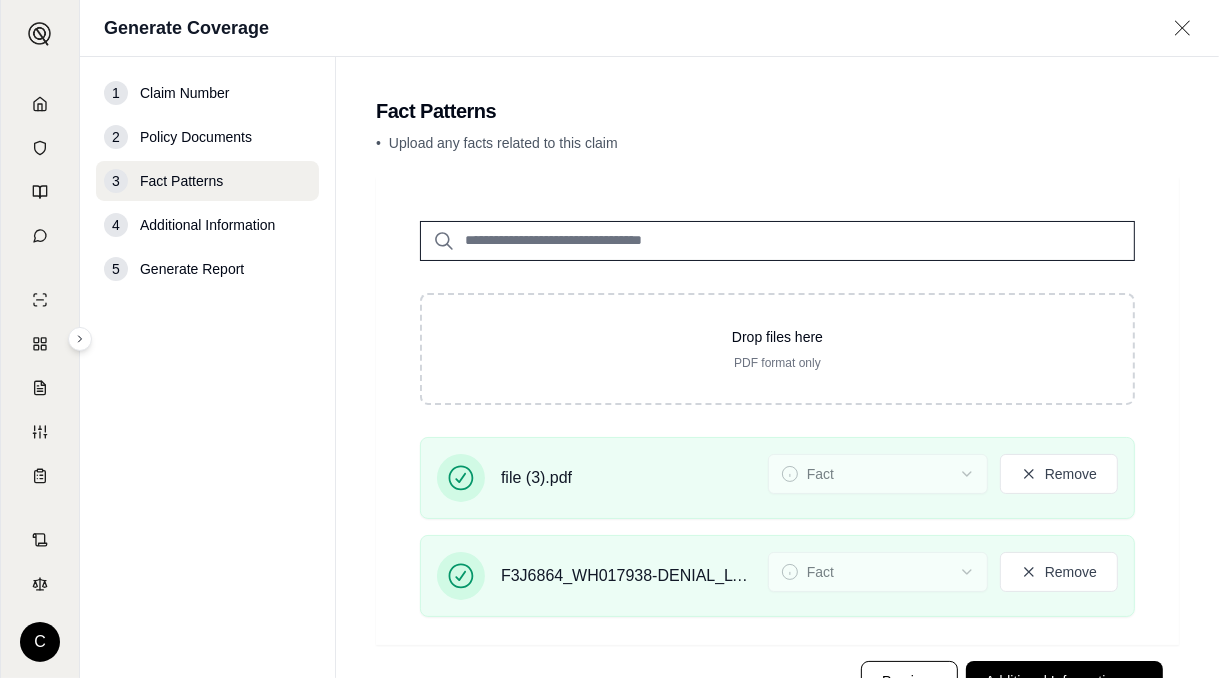 click on "Drop files here" at bounding box center (777, 337) 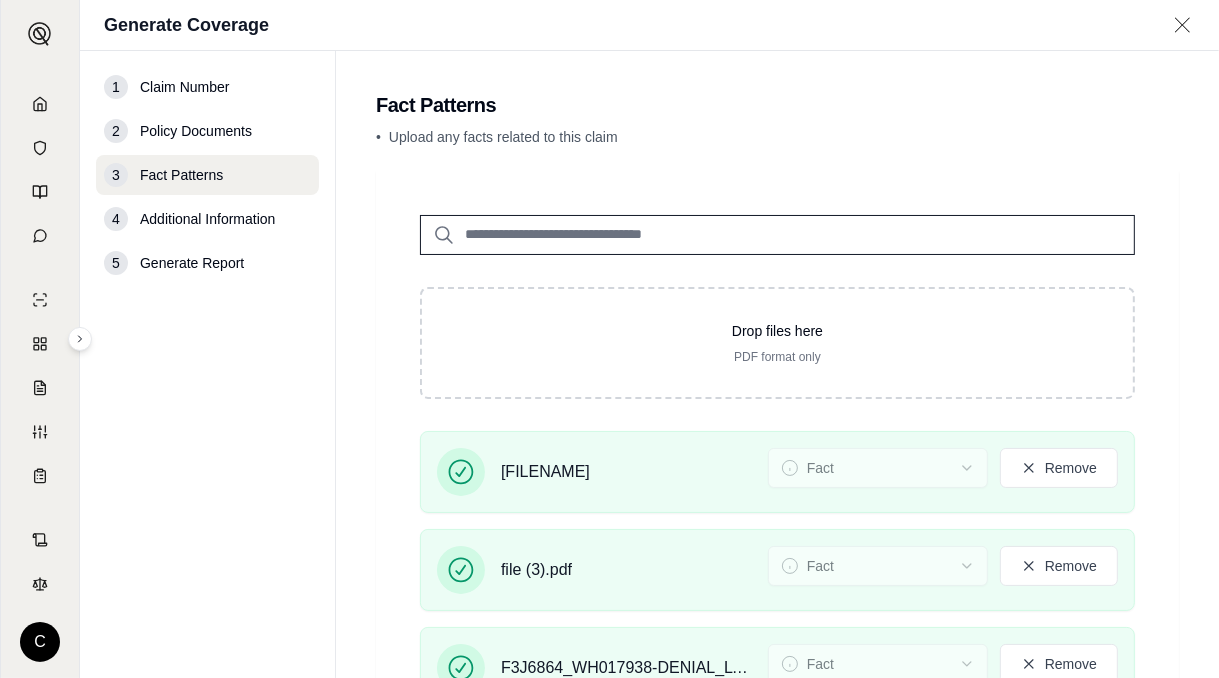 click on "Drop files here" at bounding box center [777, 331] 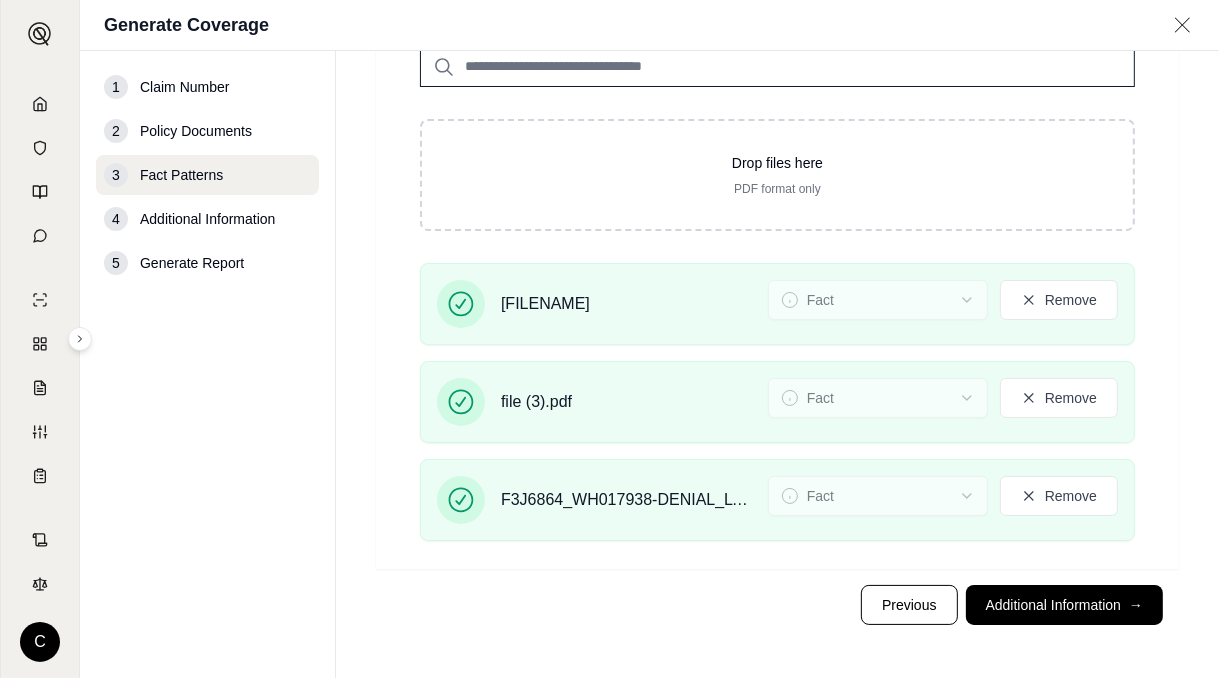 click on "Additional Information →" at bounding box center (1064, 605) 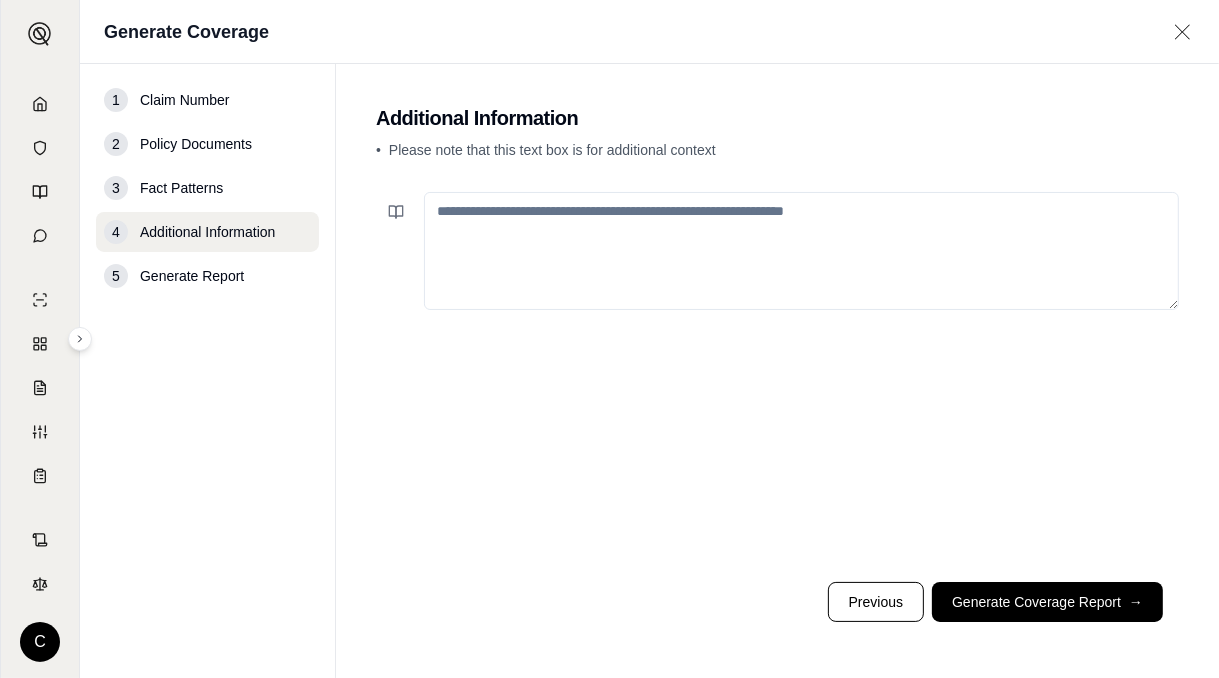 scroll, scrollTop: 0, scrollLeft: 0, axis: both 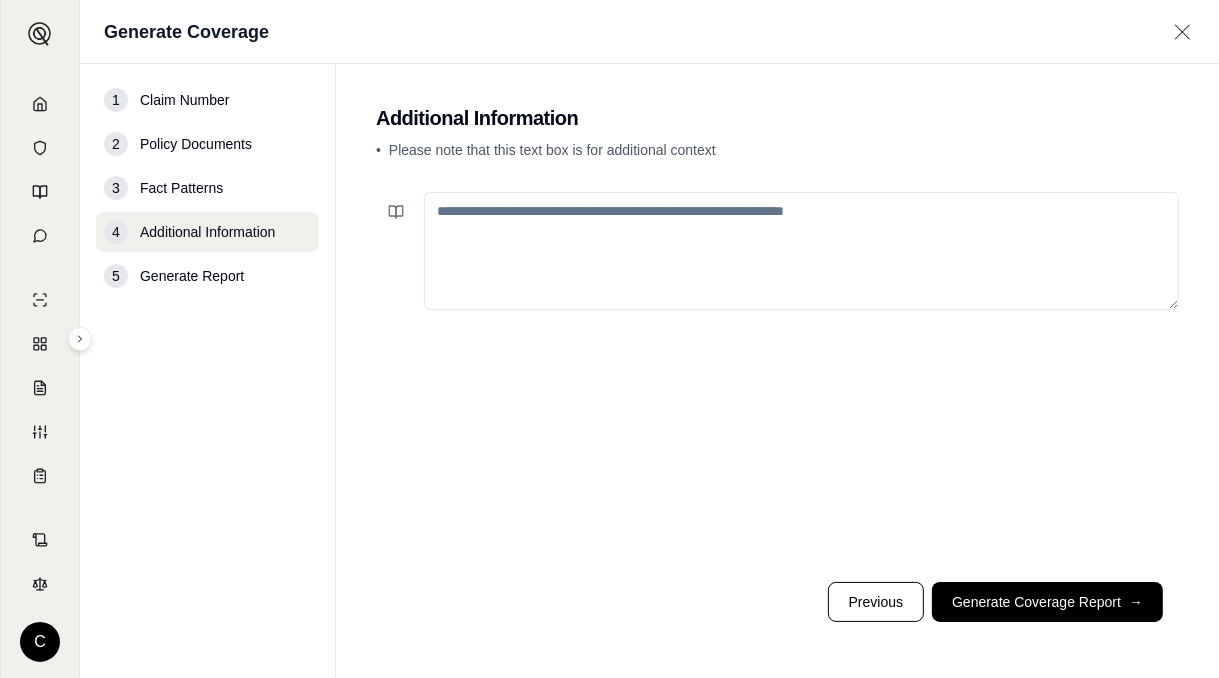 click at bounding box center (801, 251) 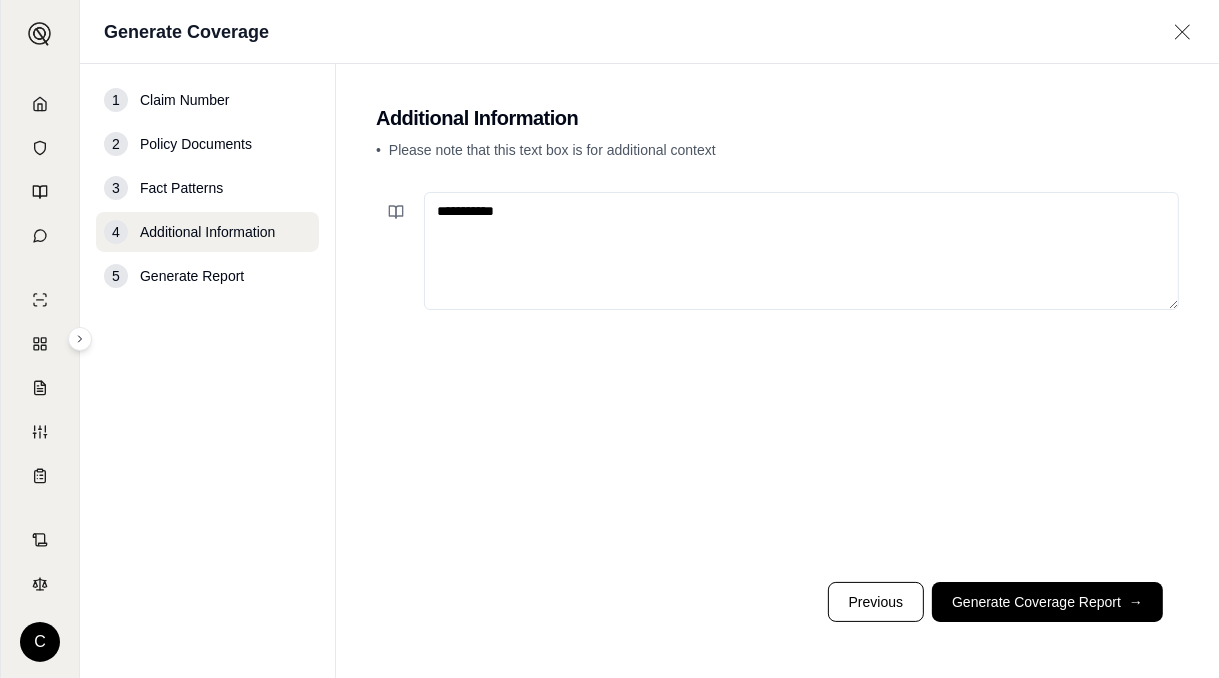 click on "**********" at bounding box center (801, 251) 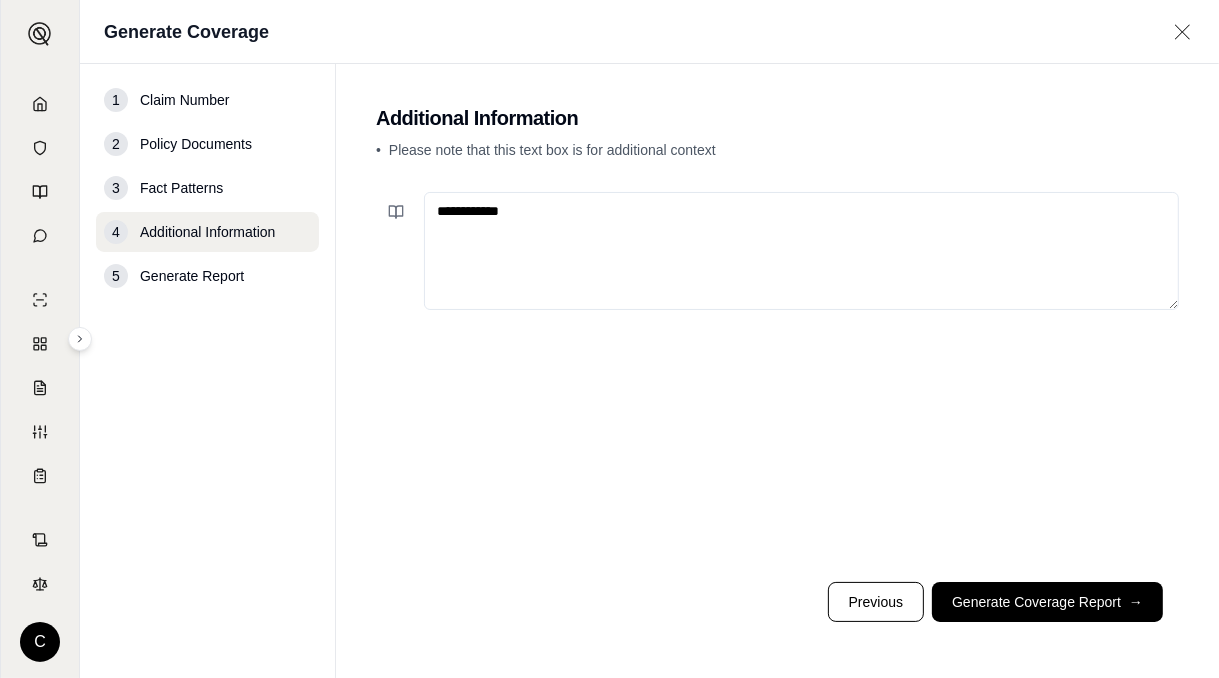 paste on "**********" 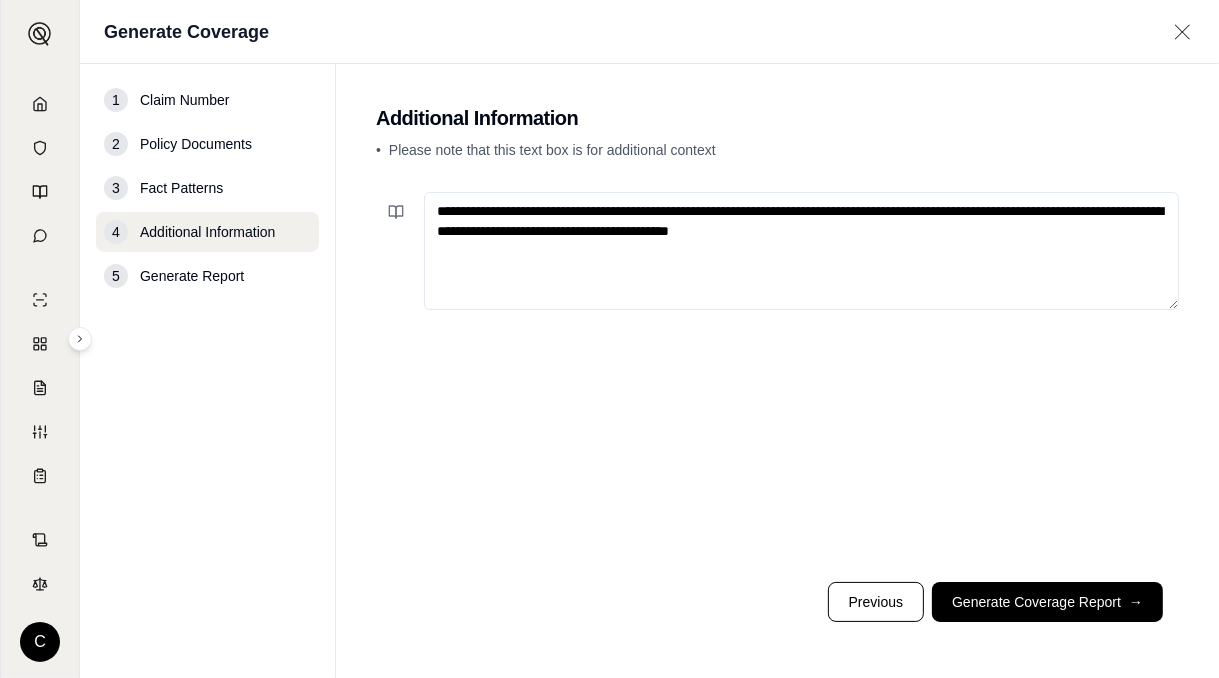 type on "**********" 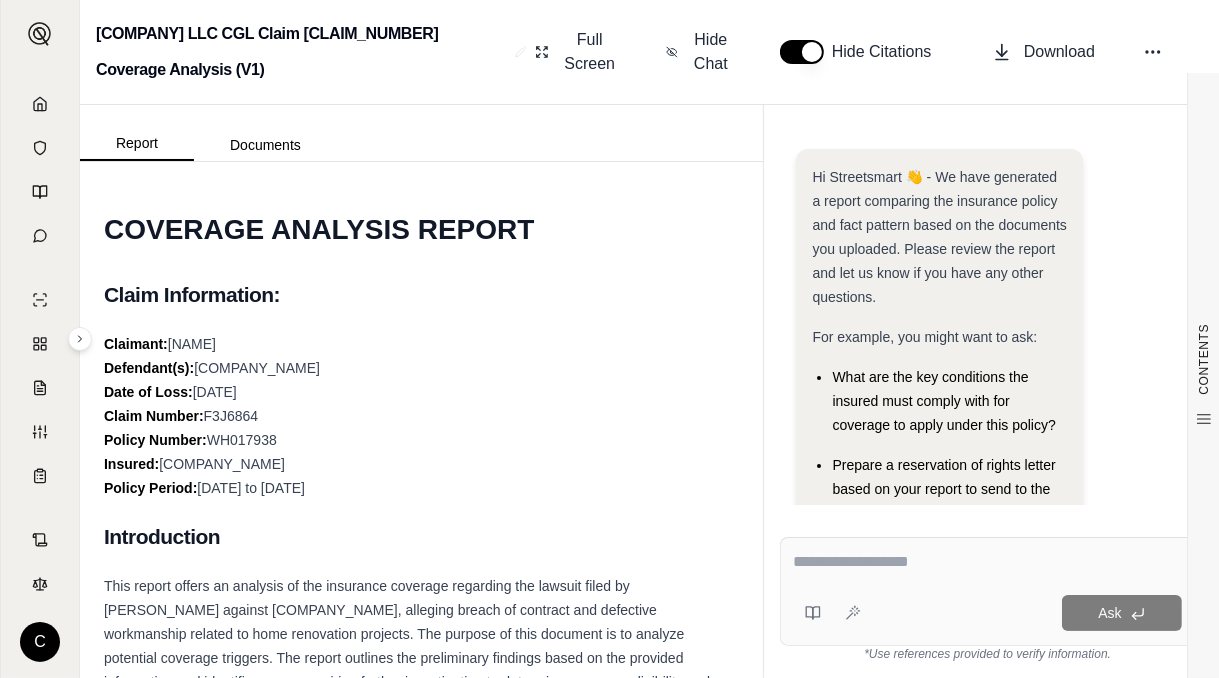 scroll, scrollTop: 0, scrollLeft: 0, axis: both 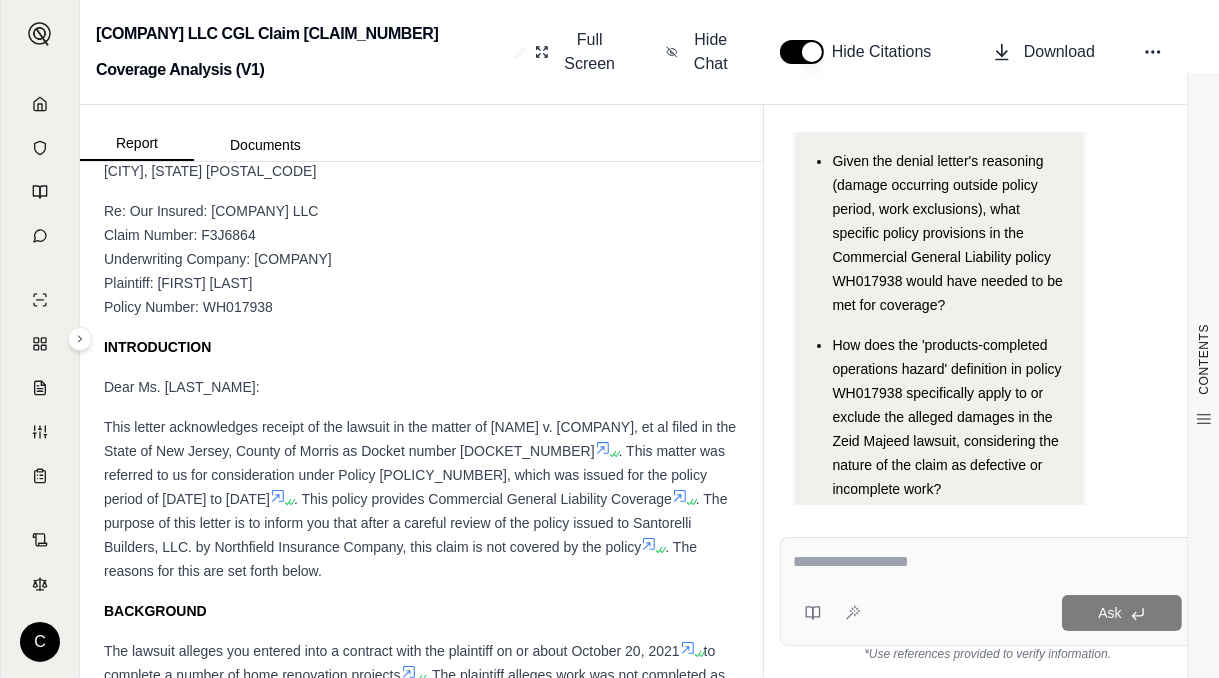 click at bounding box center [987, 562] 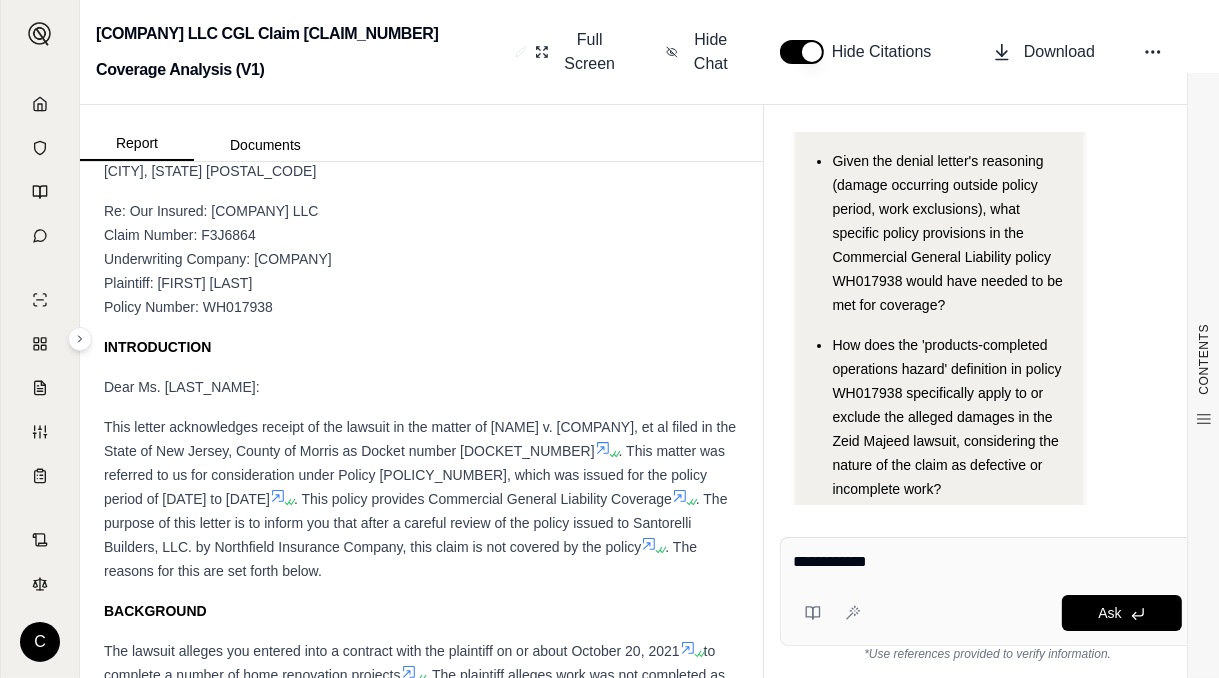 paste on "**********" 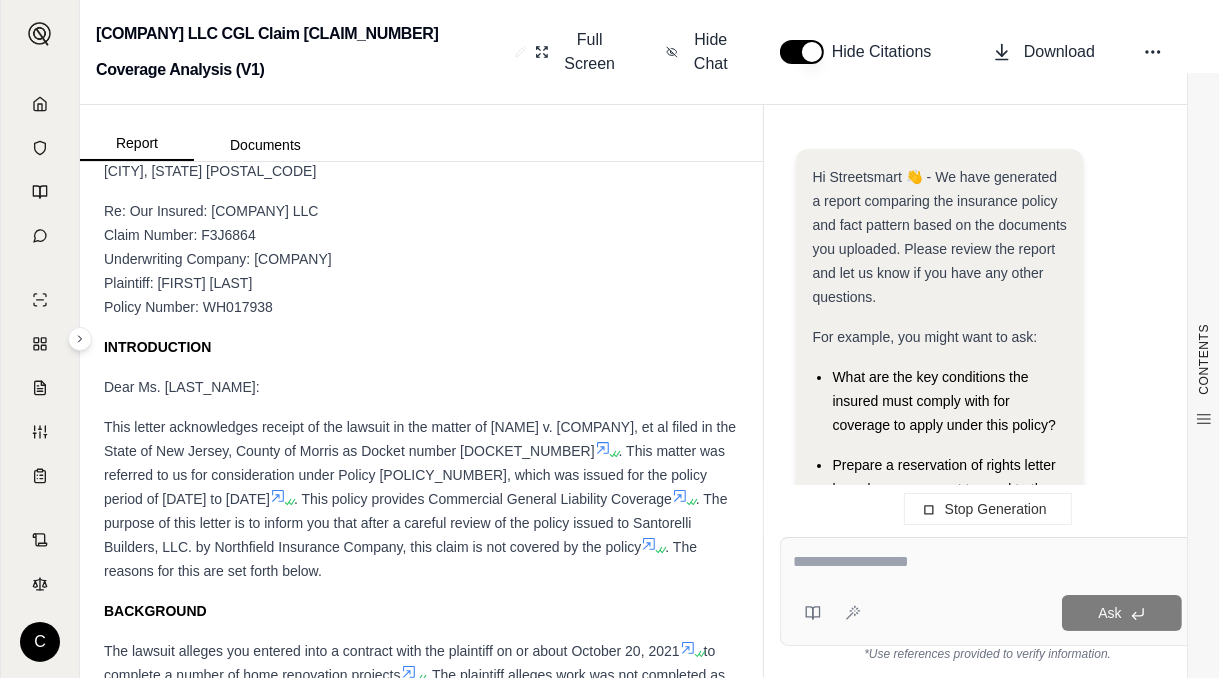 scroll, scrollTop: 762, scrollLeft: 0, axis: vertical 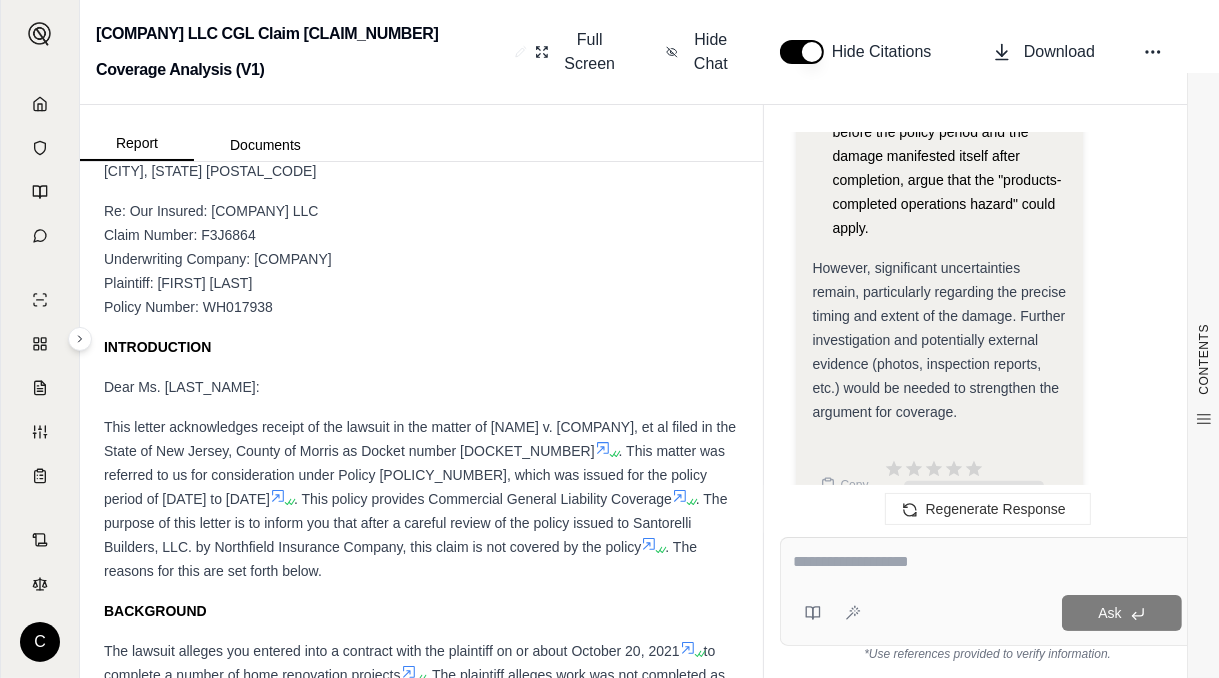 click on "Download" at bounding box center (1059, 52) 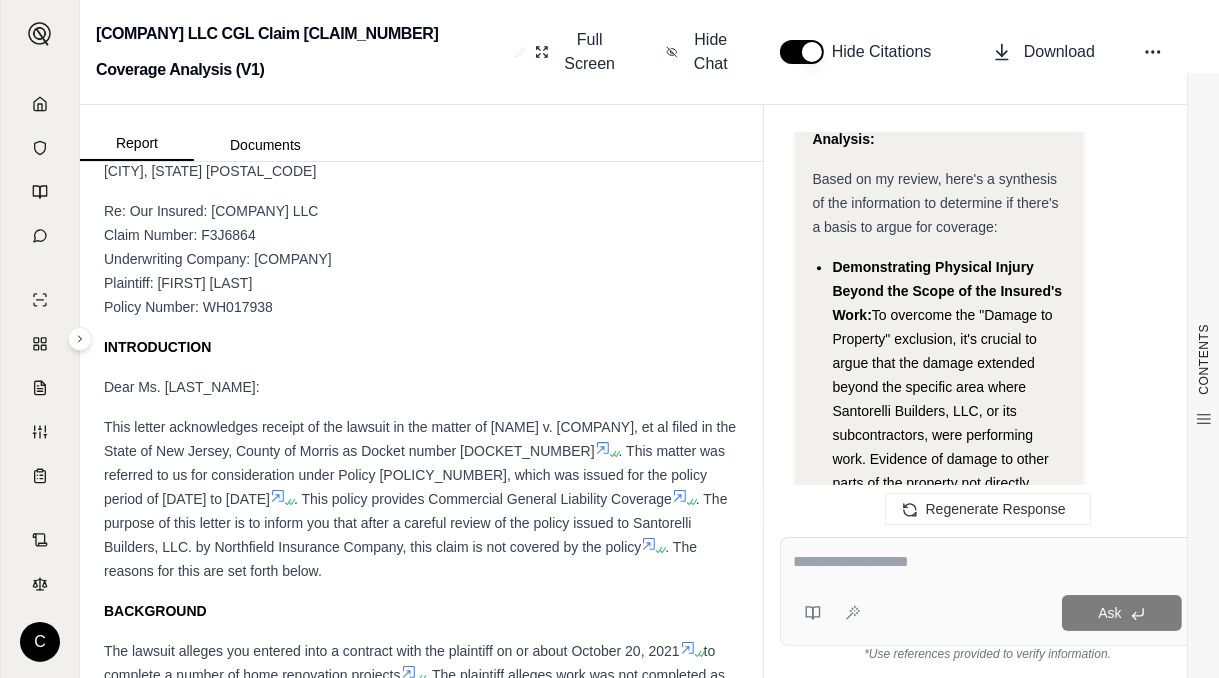 scroll, scrollTop: 5072, scrollLeft: 0, axis: vertical 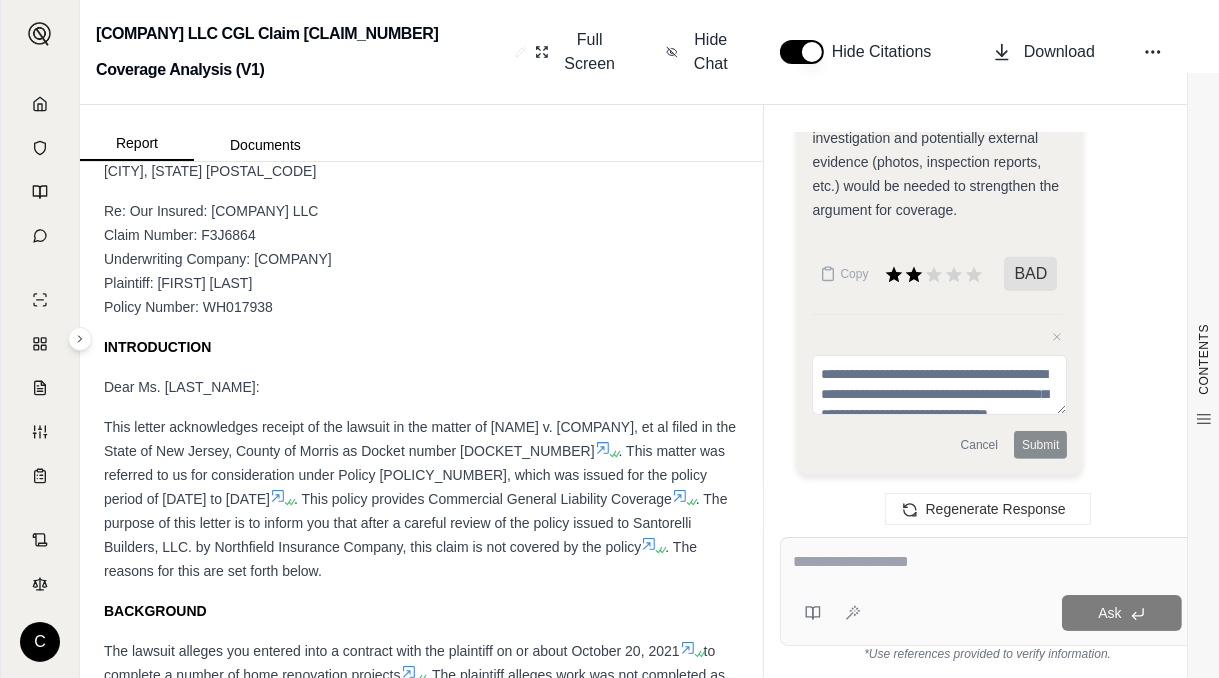 drag, startPoint x: 814, startPoint y: 170, endPoint x: 941, endPoint y: 369, distance: 236.07202 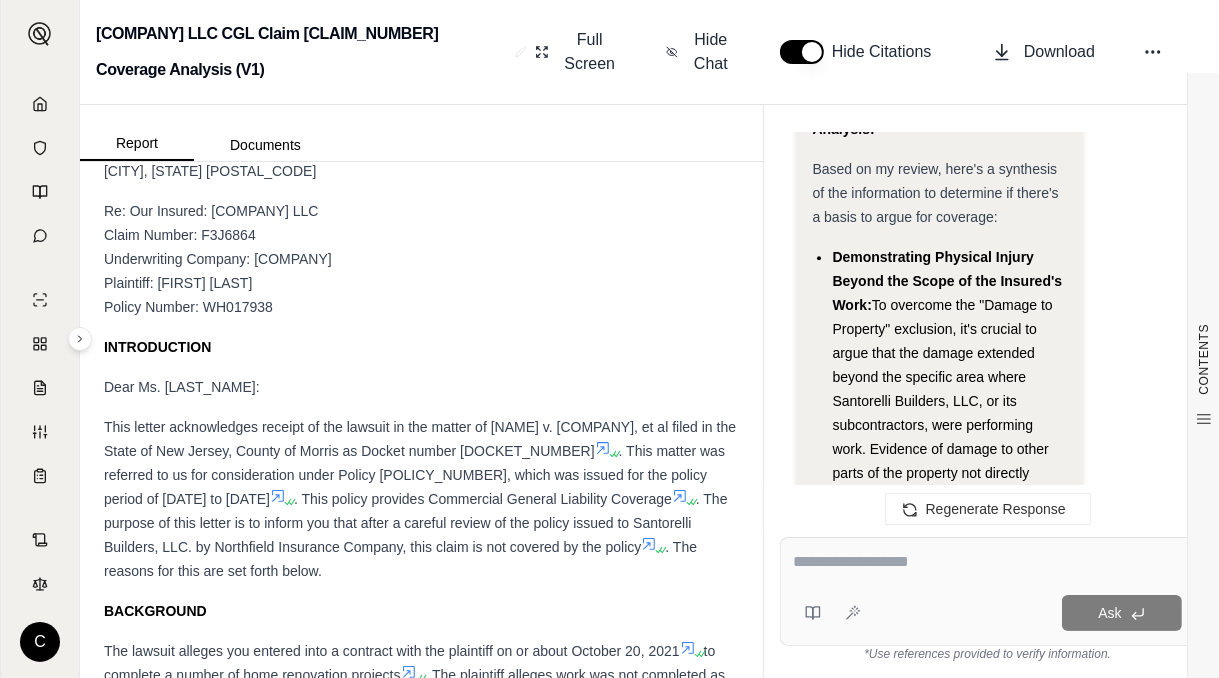 scroll, scrollTop: 5079, scrollLeft: 0, axis: vertical 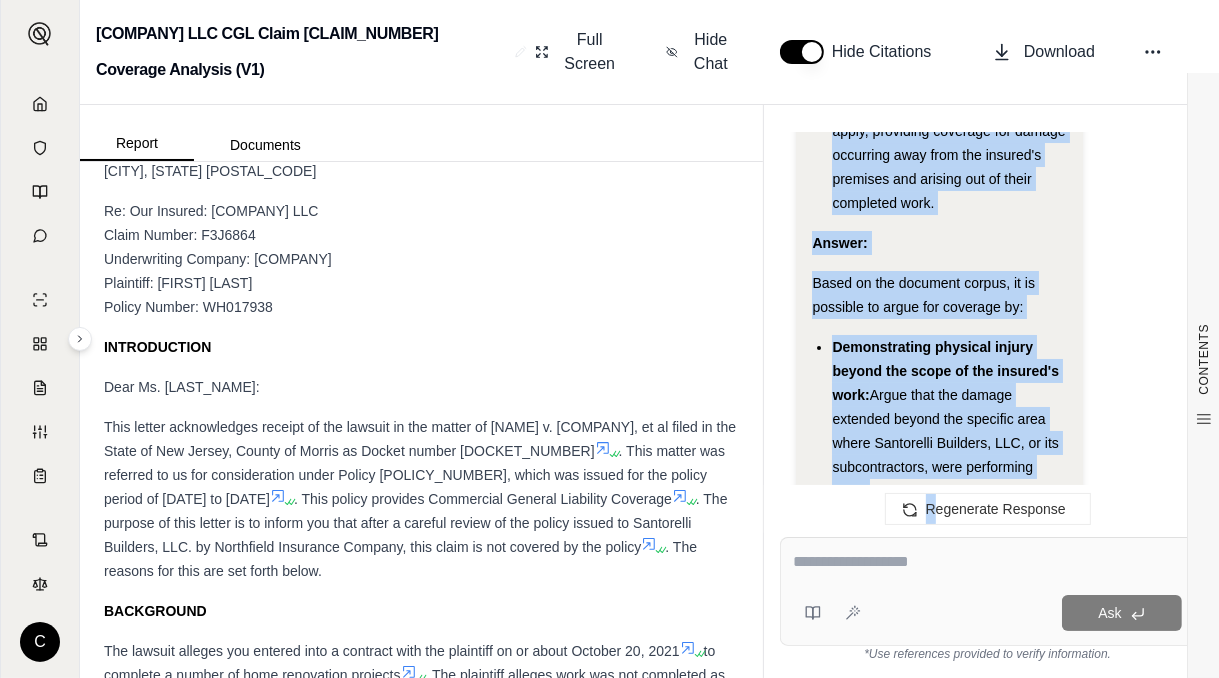 copy on "Based on my review, here's a synthesis of the information to determine if there's a basis to argue for coverage:
Demonstrating Physical Injury Beyond the Scope of the Insured's Work: To overcome the "Damage to Property" exclusion, it's crucial to argue that the damage extended beyond the specific area where Santorelli Builders, LLC, or its subcontractors, were performing work. Evidence of damage to other parts of the property not directly involved in the renovation would be key.
Establishing Damage Occurred During the Policy Period: The loss notice indicates a date of loss within the policy period. This is a crucial point. While the contract and initial work occurred before the policy period, the policy requires the "property damage" to occur during the policy period. If it can be shown that new damage manifested itself during the policy period, coverage may be triggered.
Arguing "Products-Completed Operations Hazard" Applies: If the work was completed before the policy period and the damage manif..." 